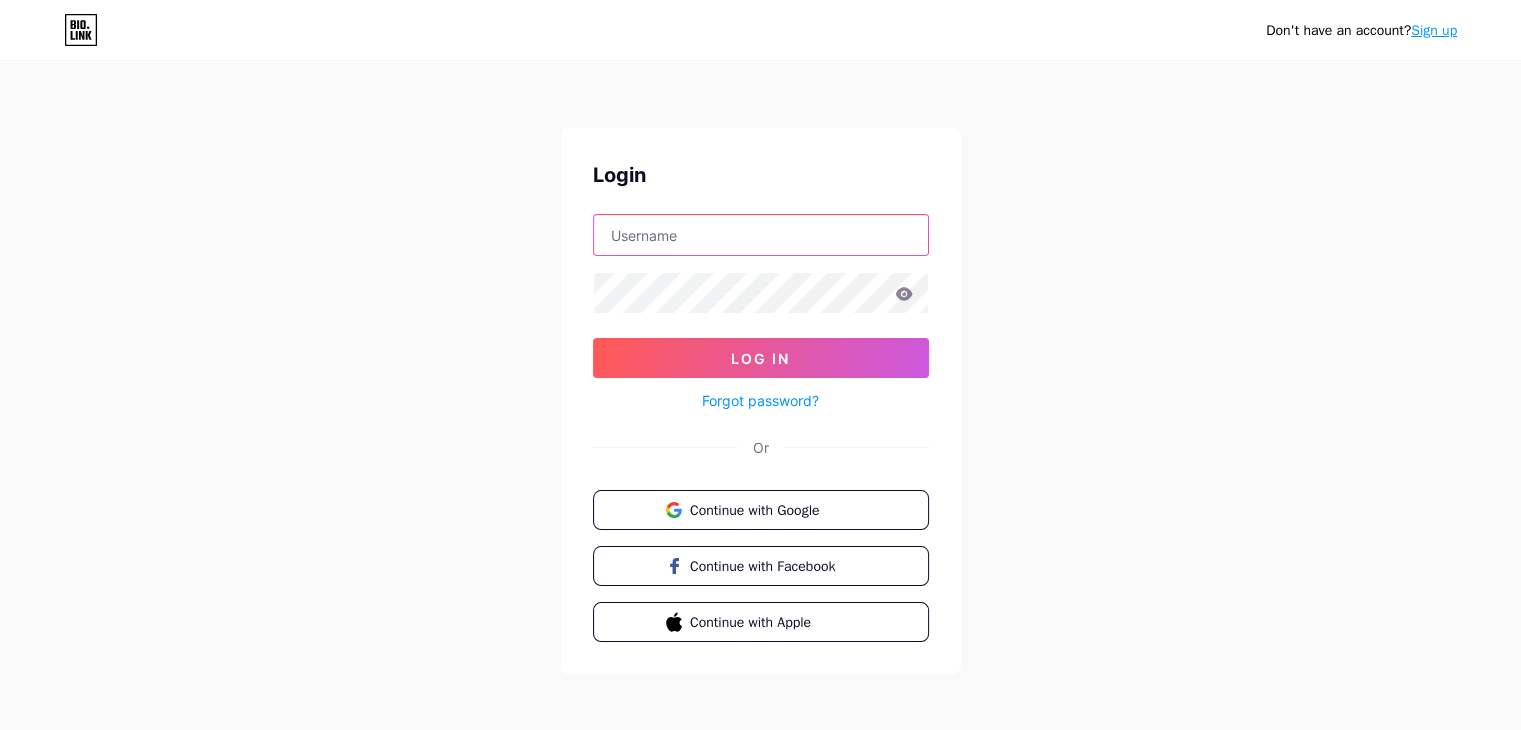 click at bounding box center (761, 235) 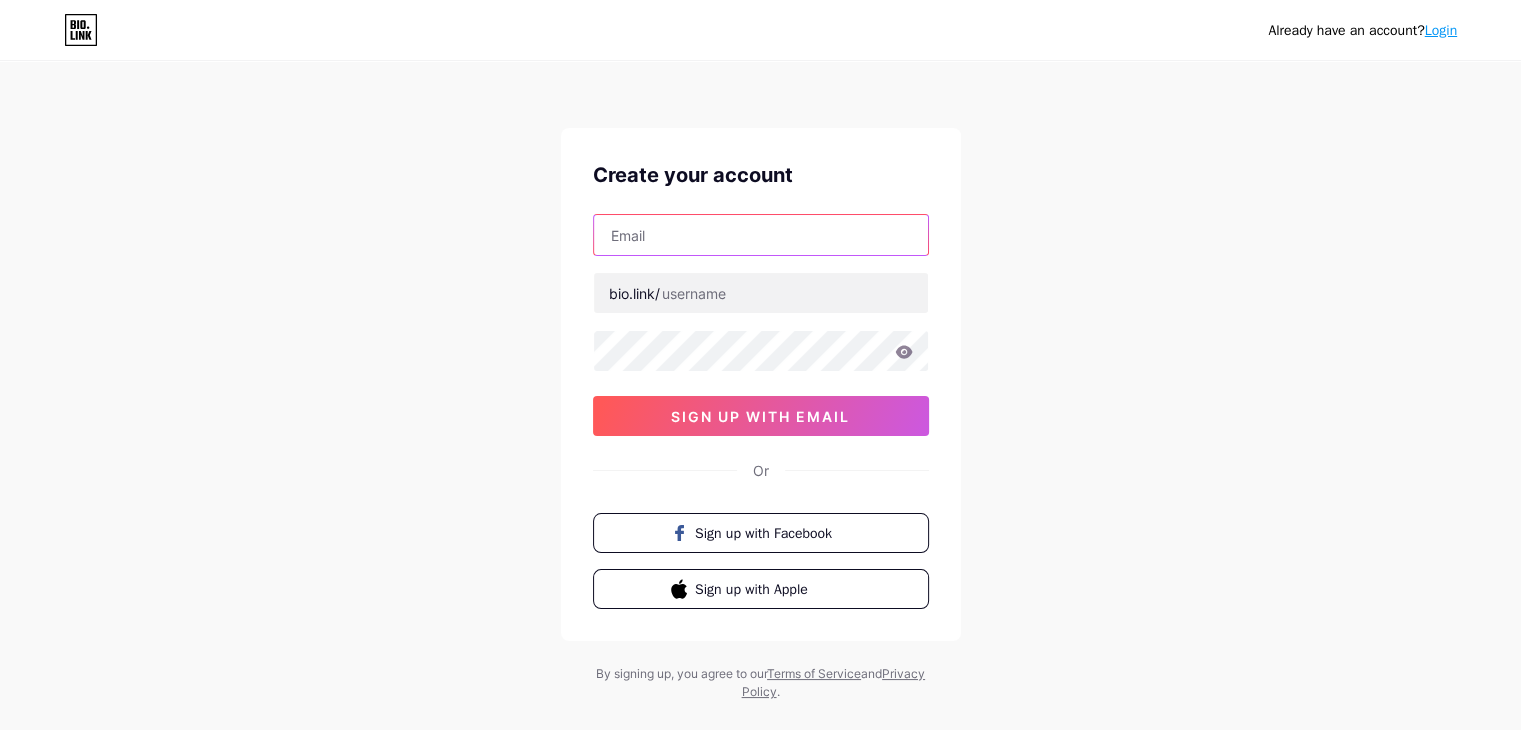click at bounding box center [761, 235] 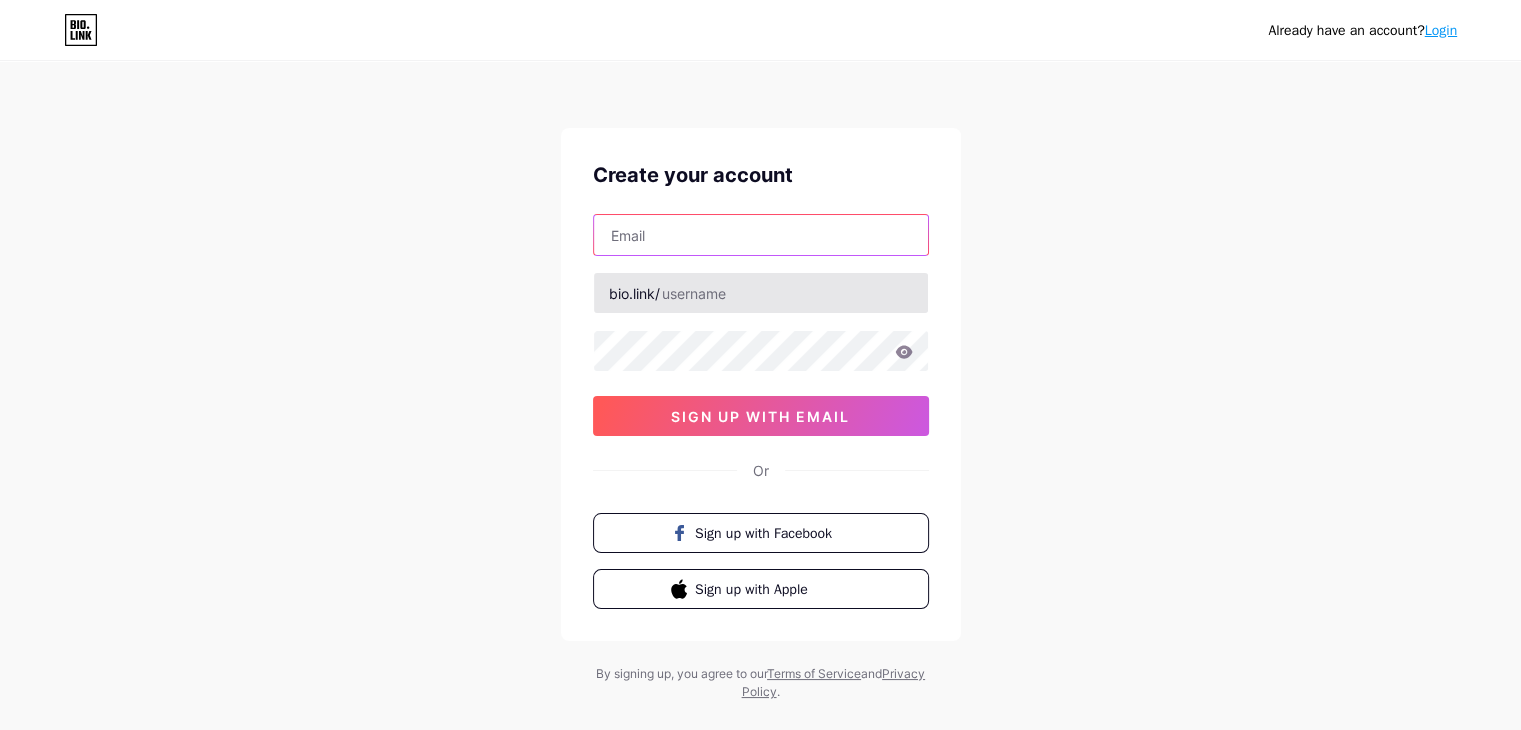 paste on "[EMAIL]" 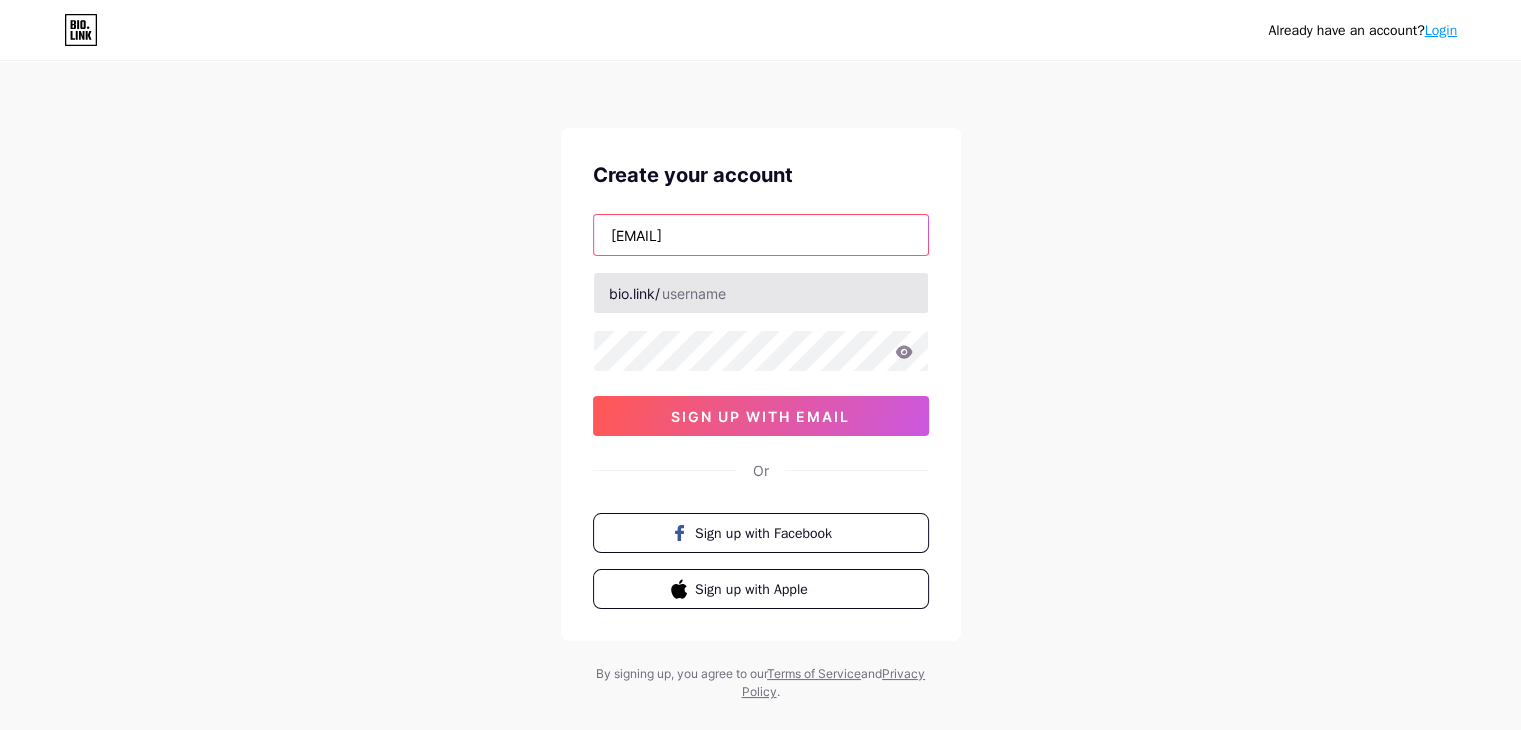 type on "[EMAIL]" 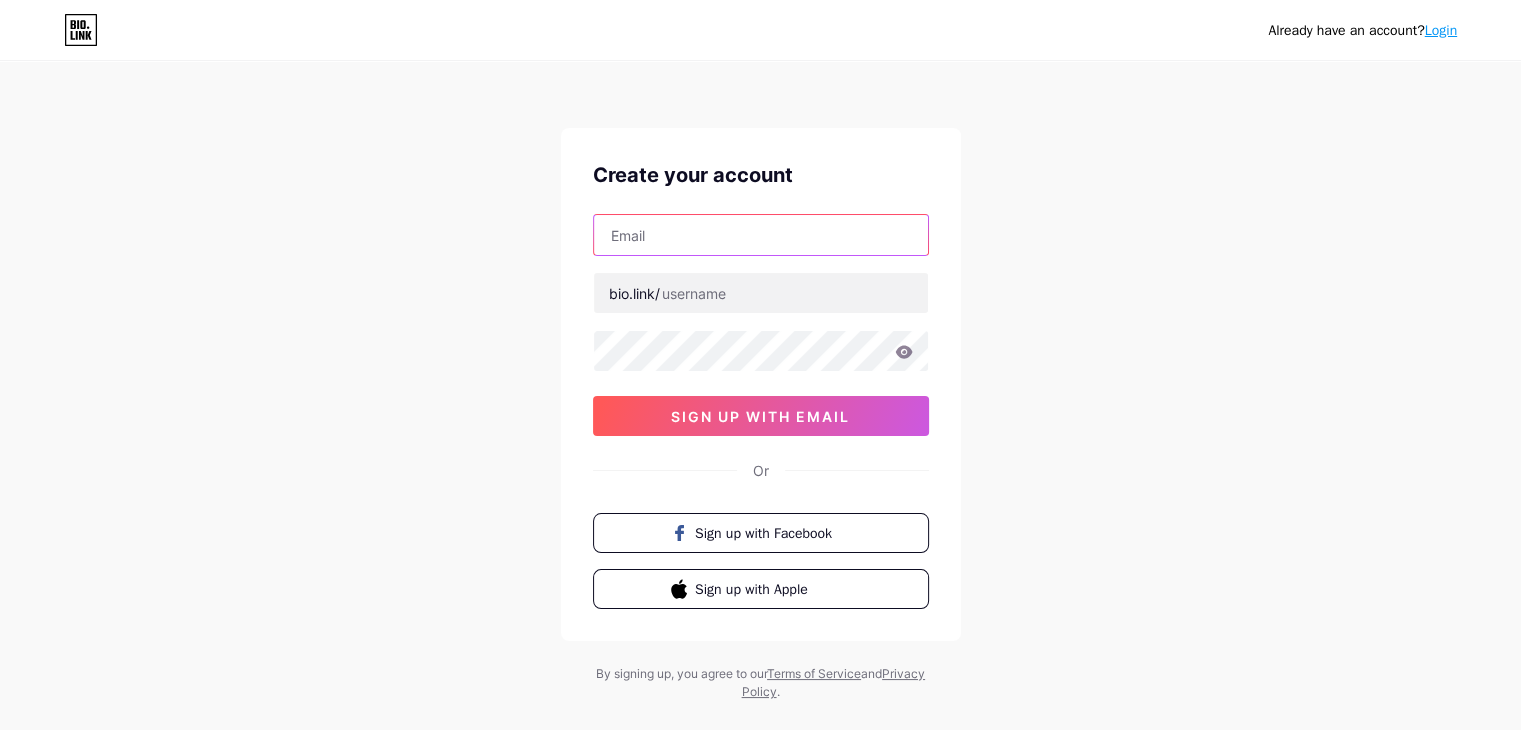 paste on "https://[BRAND].com/" 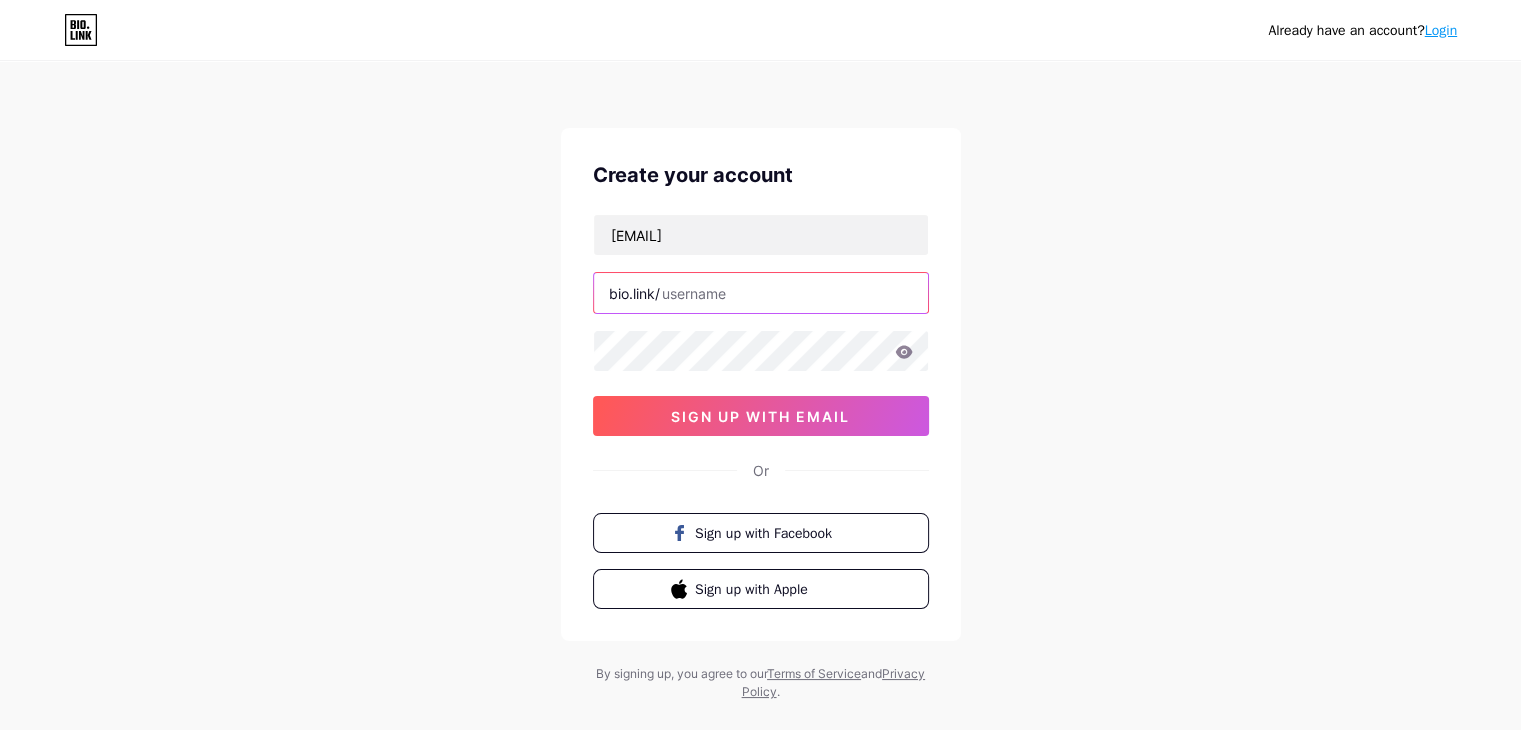 paste on "[BRAND]" 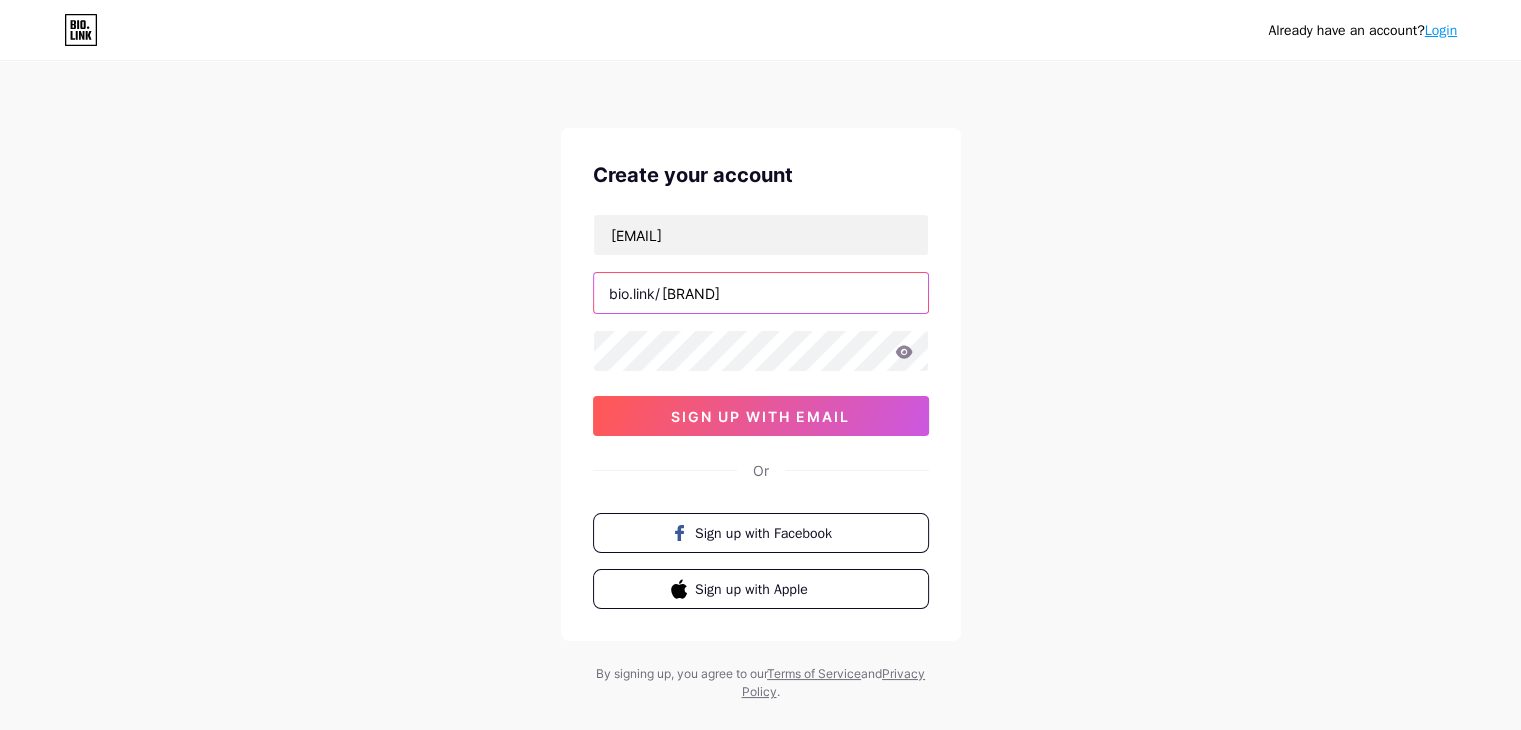 type on "[BRAND]" 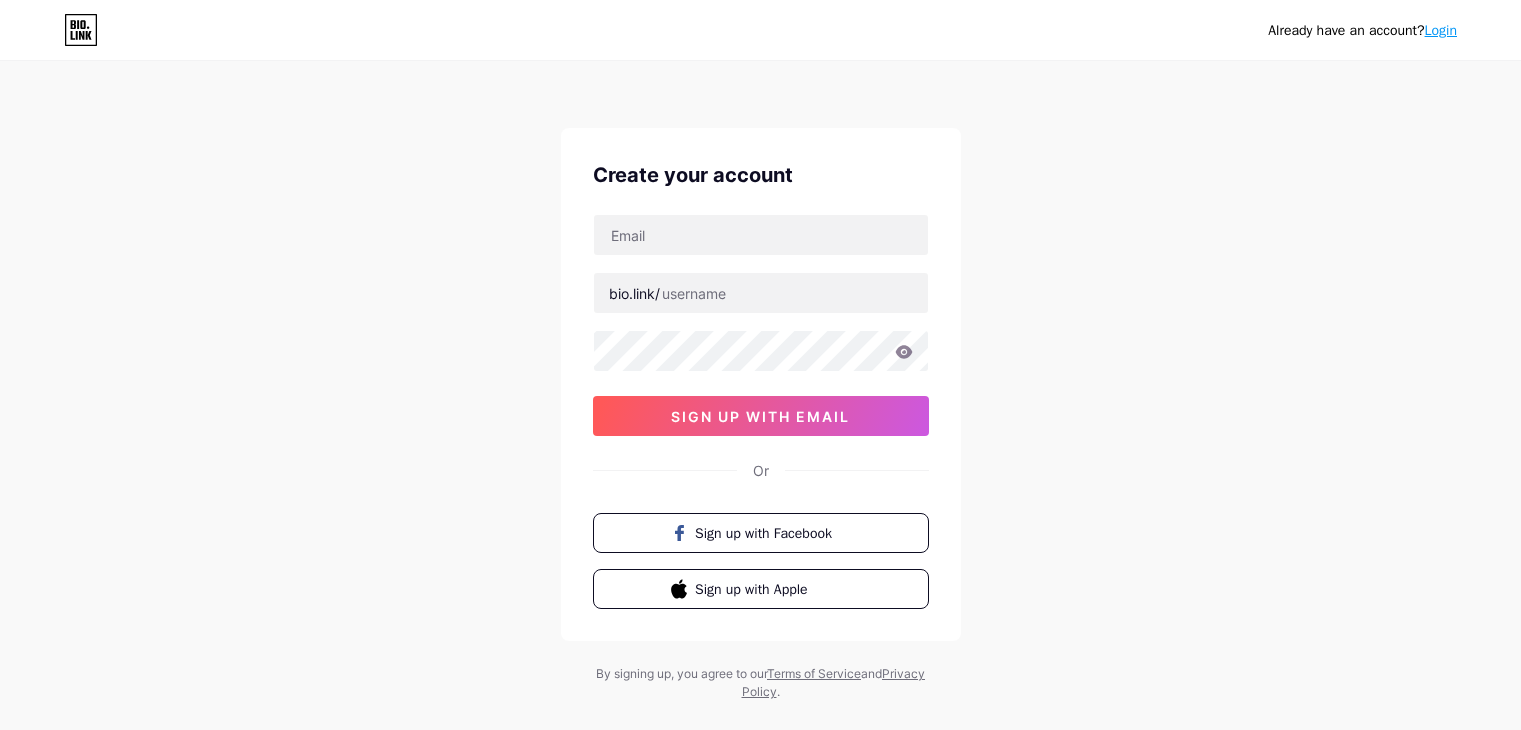 scroll, scrollTop: 0, scrollLeft: 0, axis: both 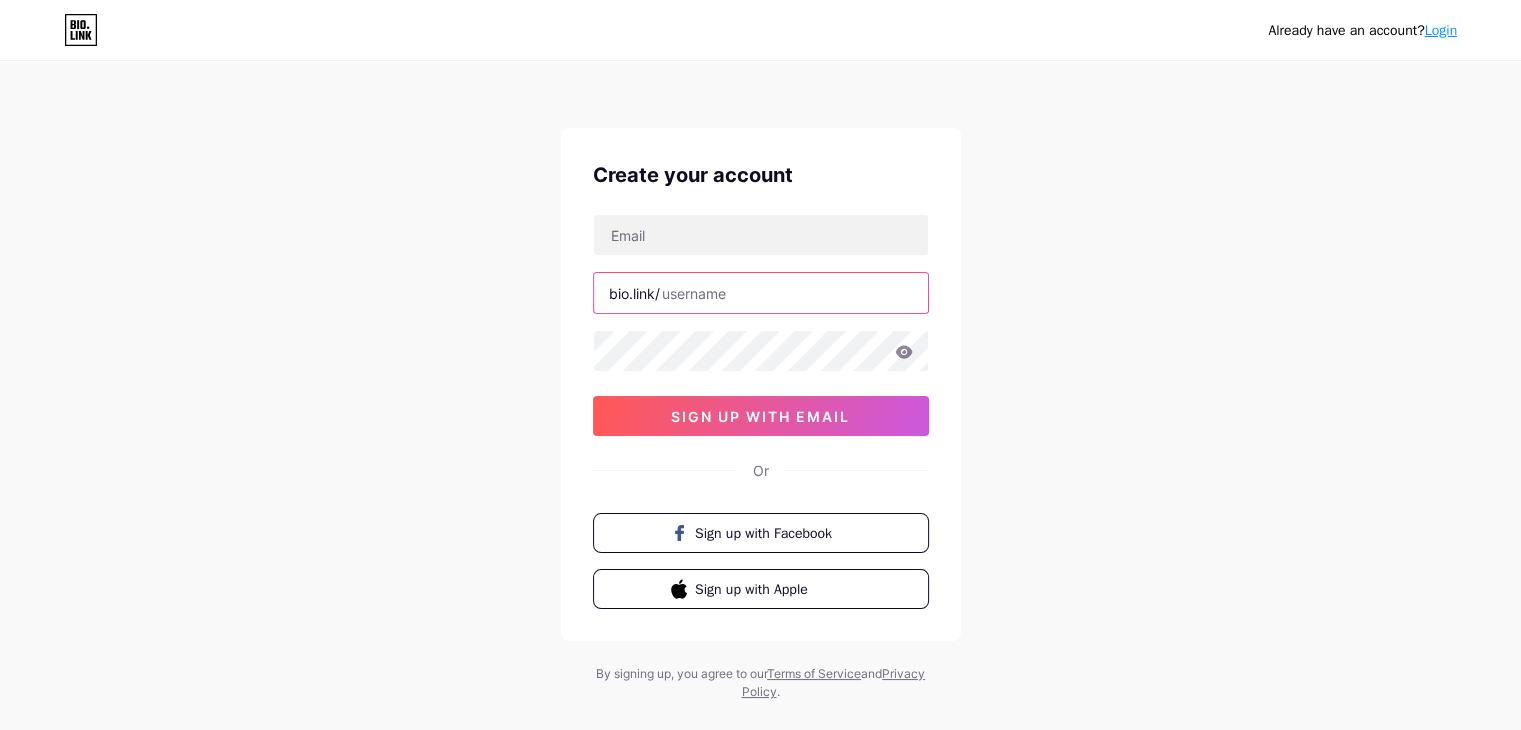 paste on "fatafatkhabar" 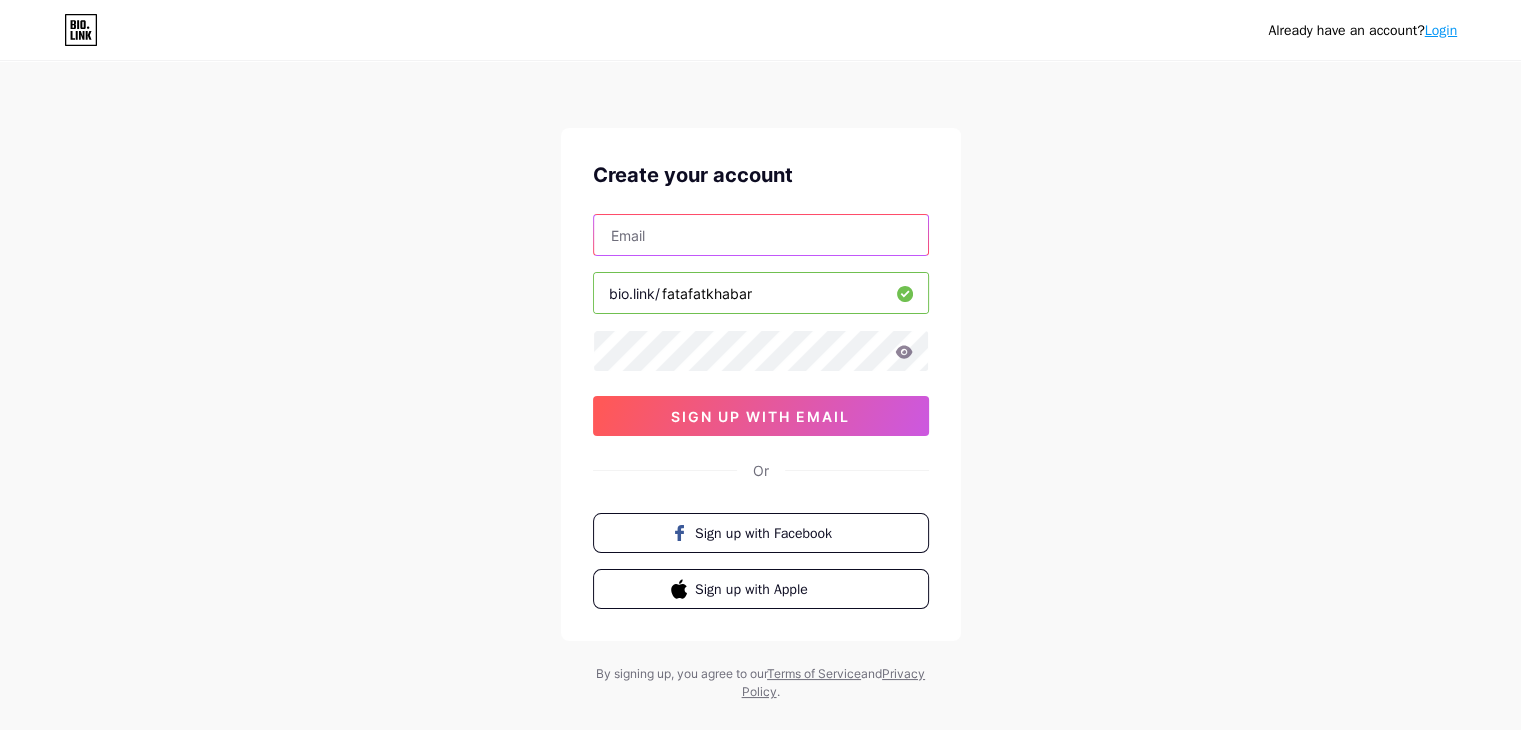 paste on "[EMAIL]" 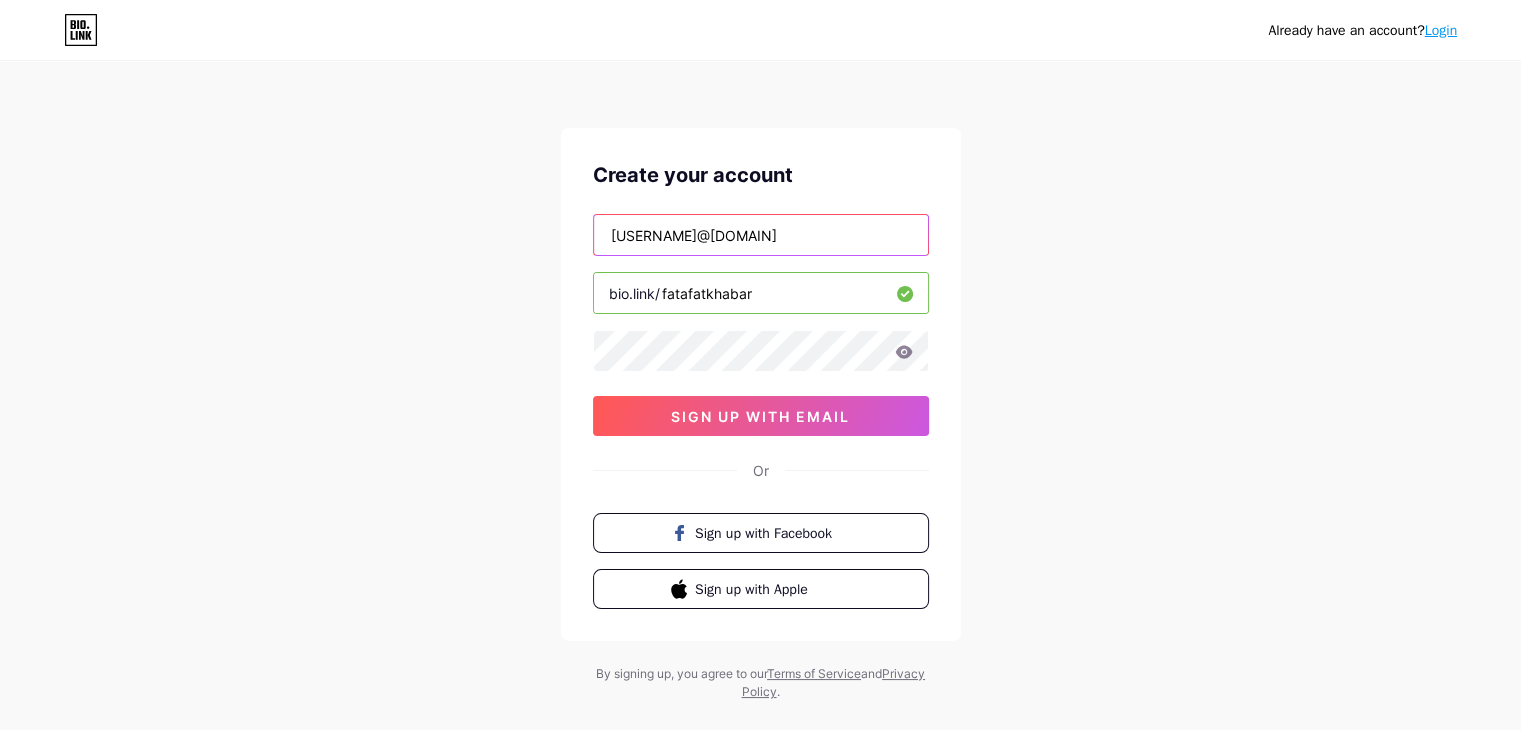 type on "[EMAIL]" 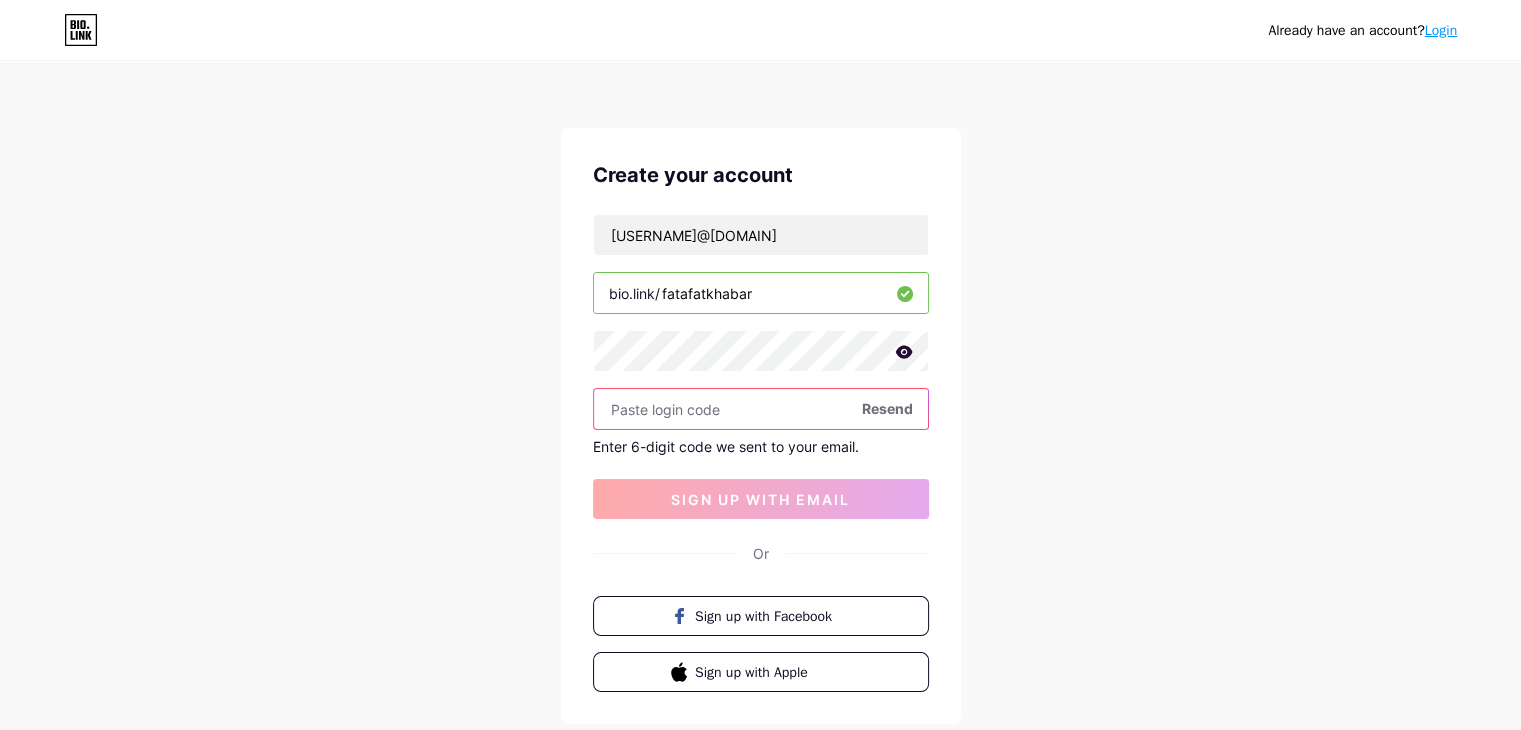 paste on "296986" 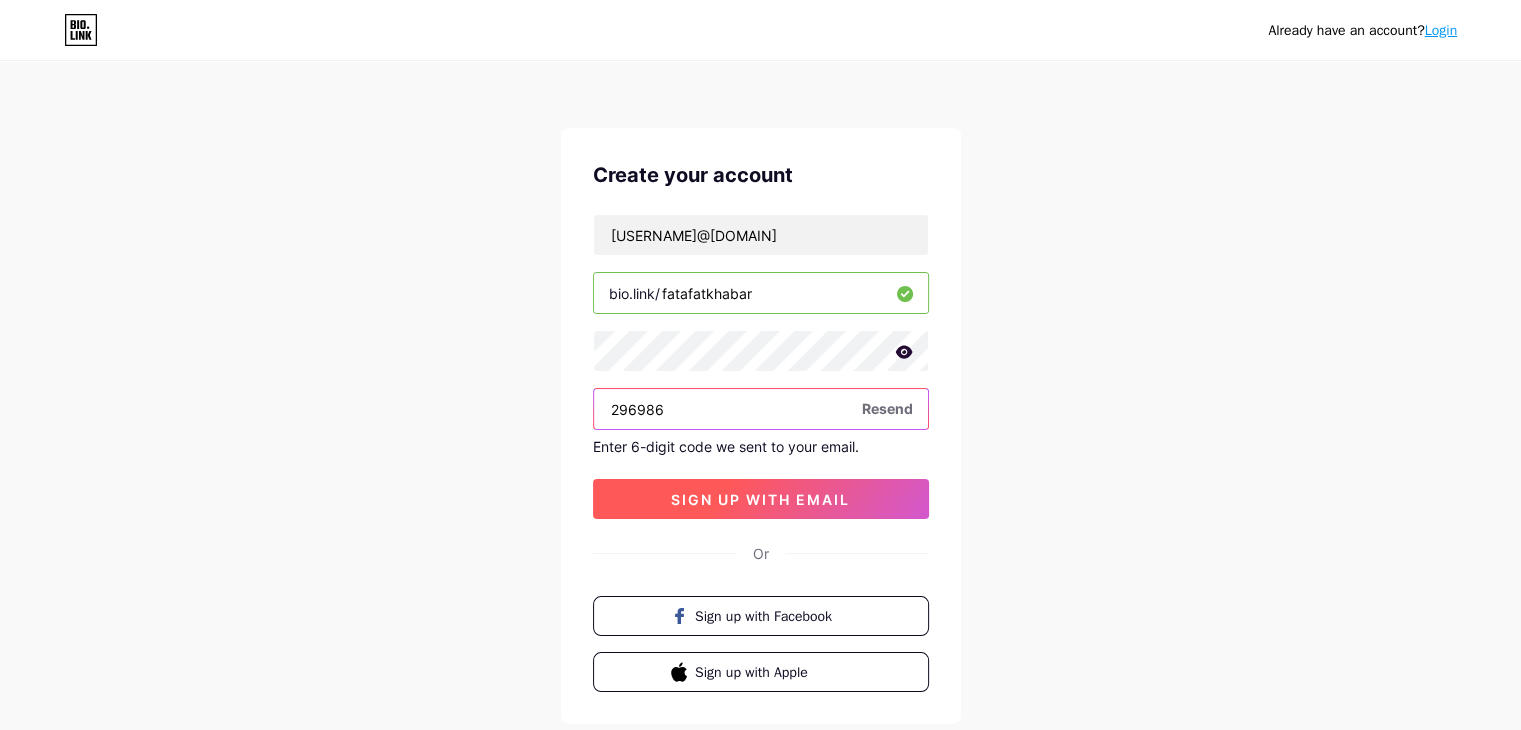 type on "296986" 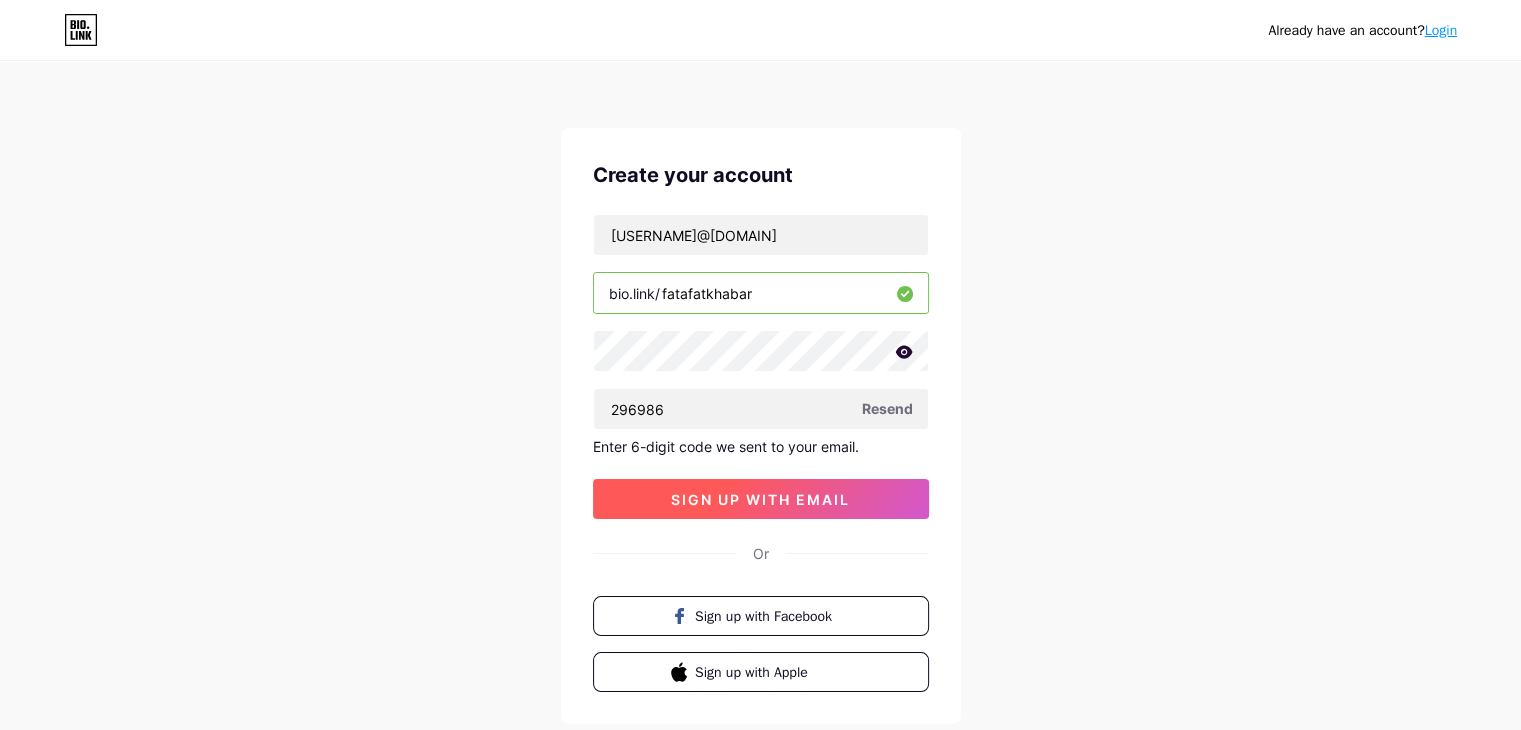 click on "sign up with email" at bounding box center (760, 499) 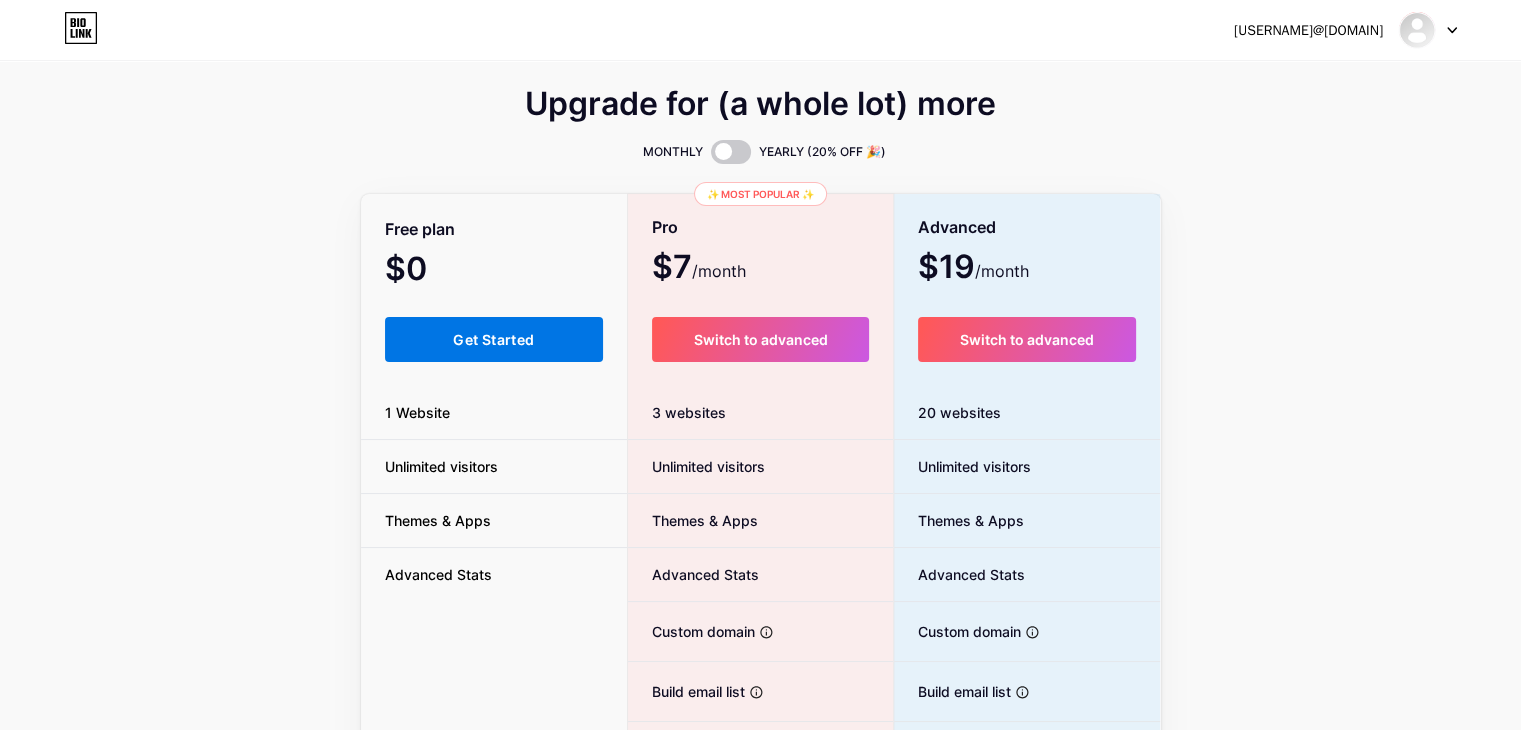 click on "Get Started" at bounding box center [494, 339] 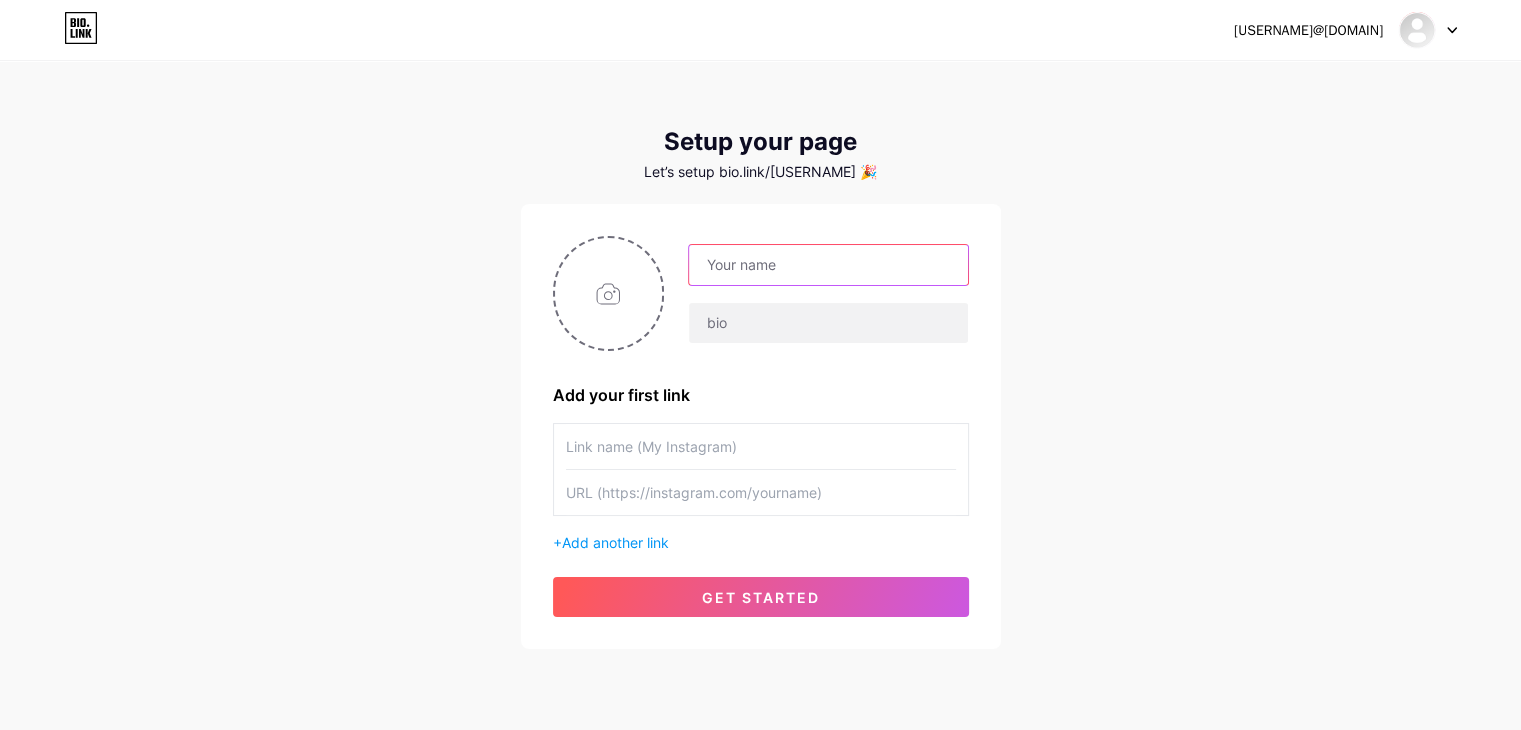 click at bounding box center [828, 265] 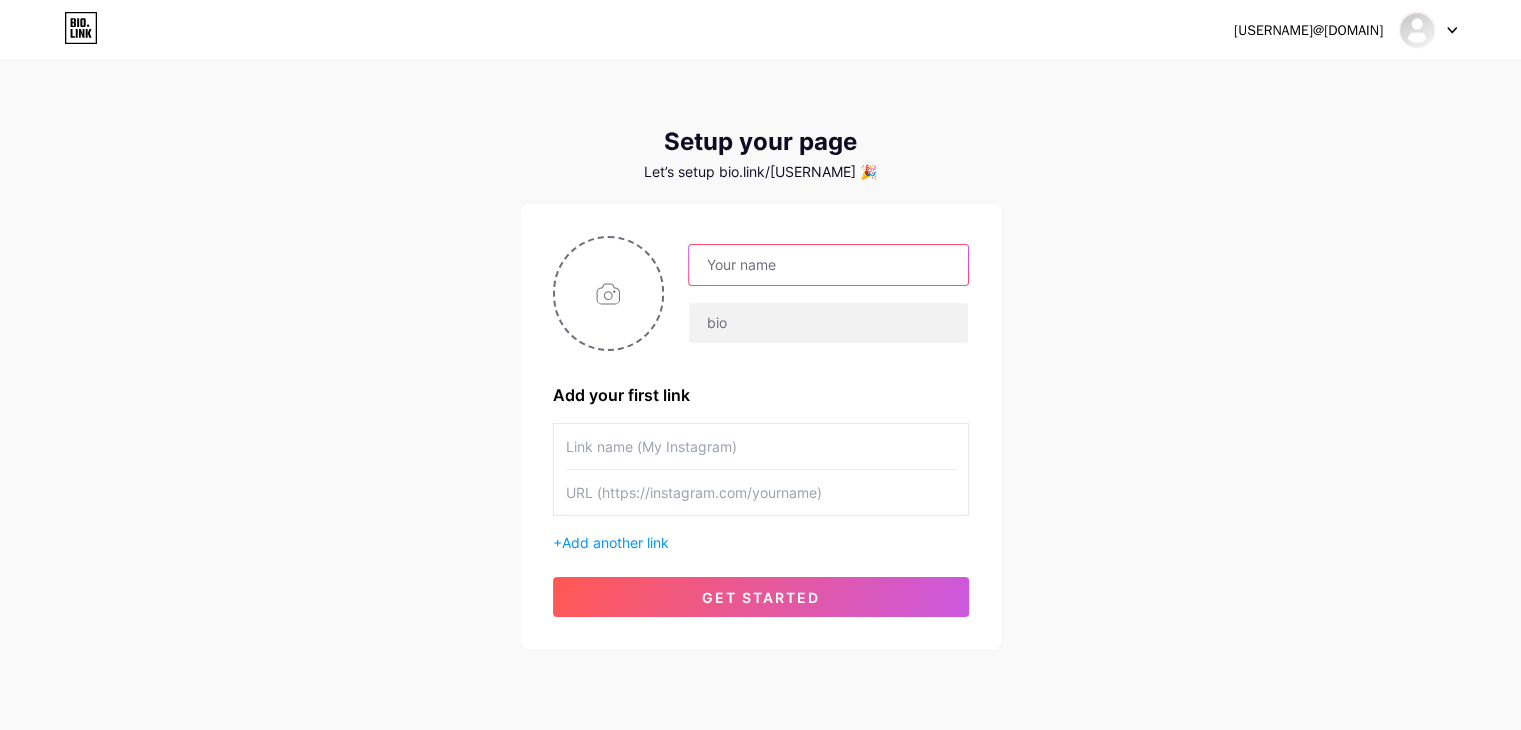 paste on "Fatafat Khabar" 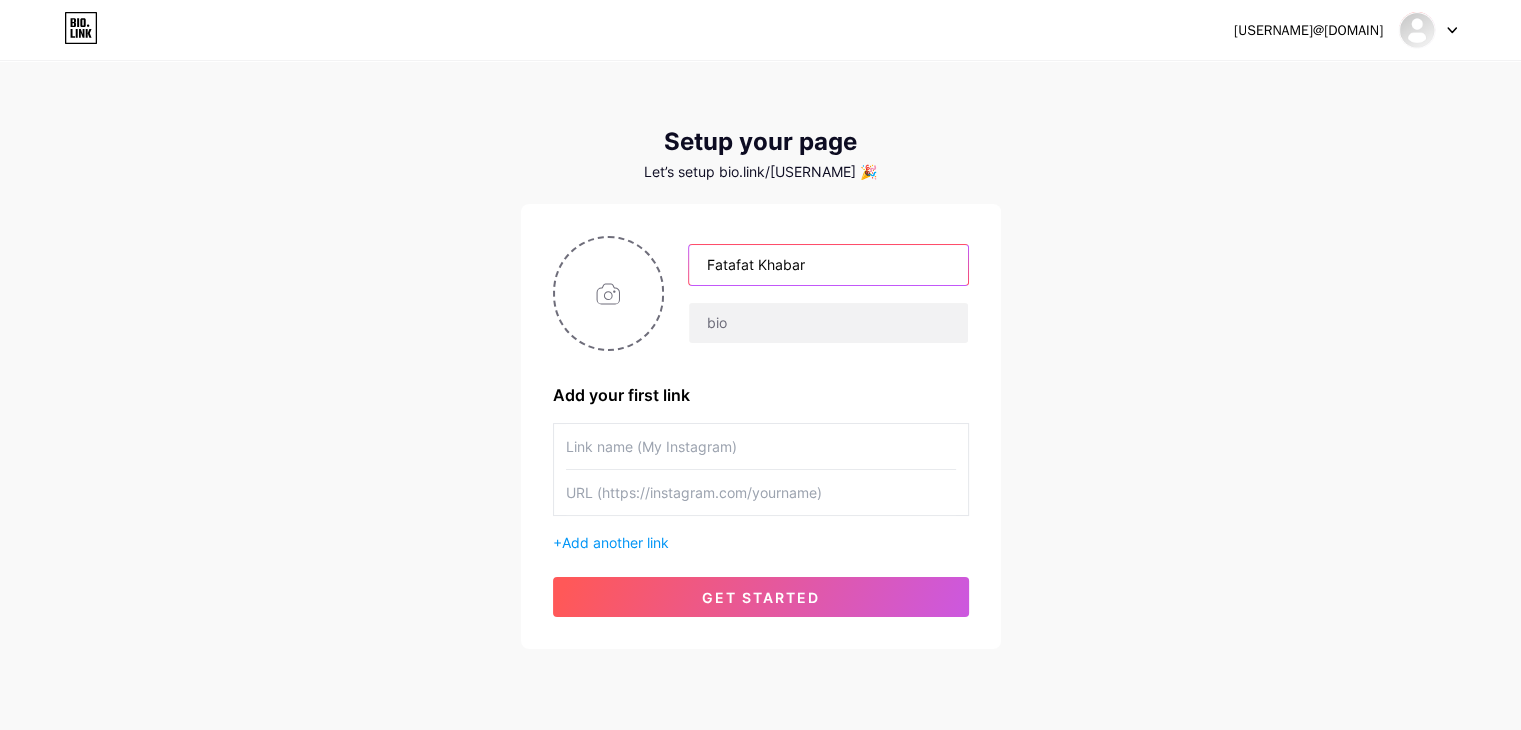 type on "Fatafat Khabar" 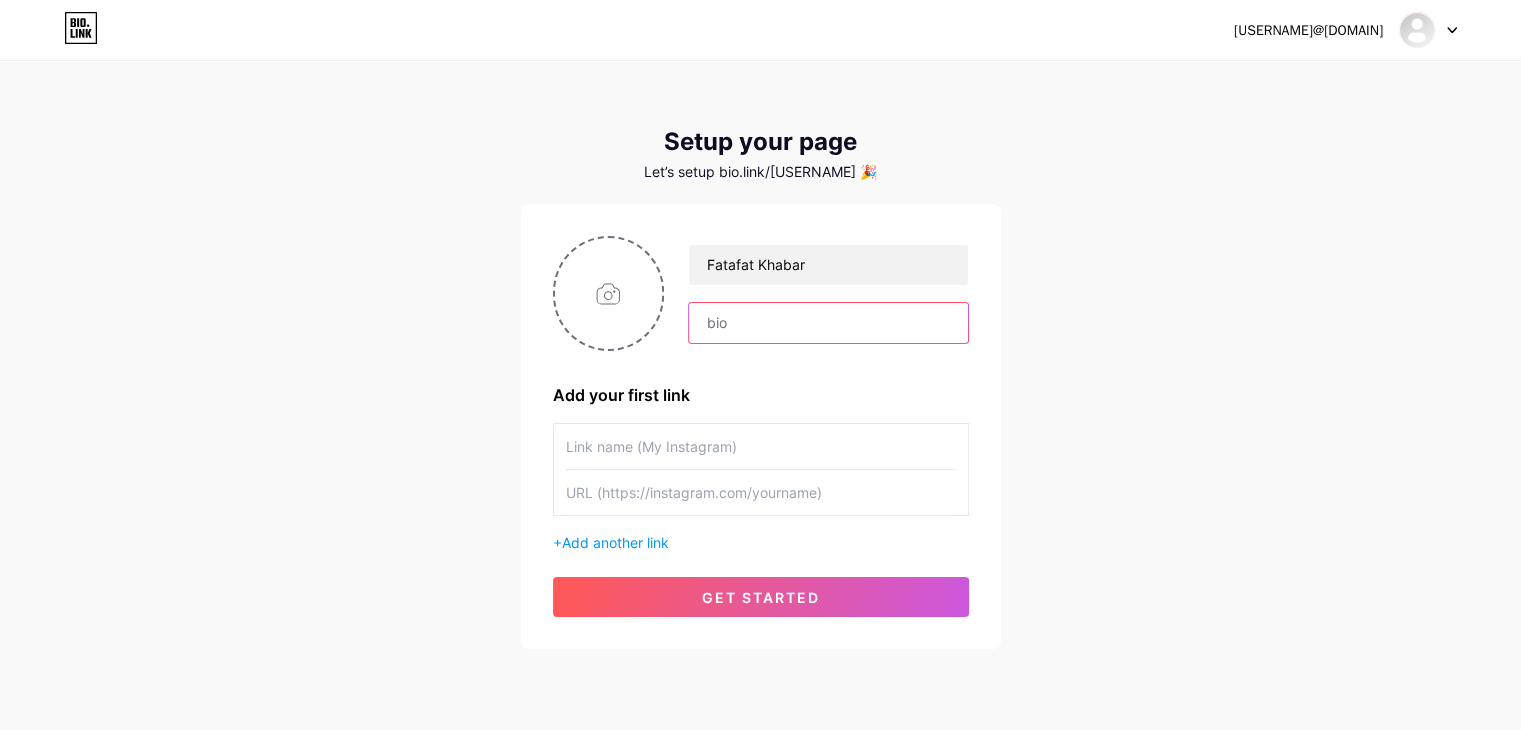 paste on "Fatafat Khabar is a trusted news platform where you stay updated with the latest developments in politics, entertainment, sports, and more — all in one place." 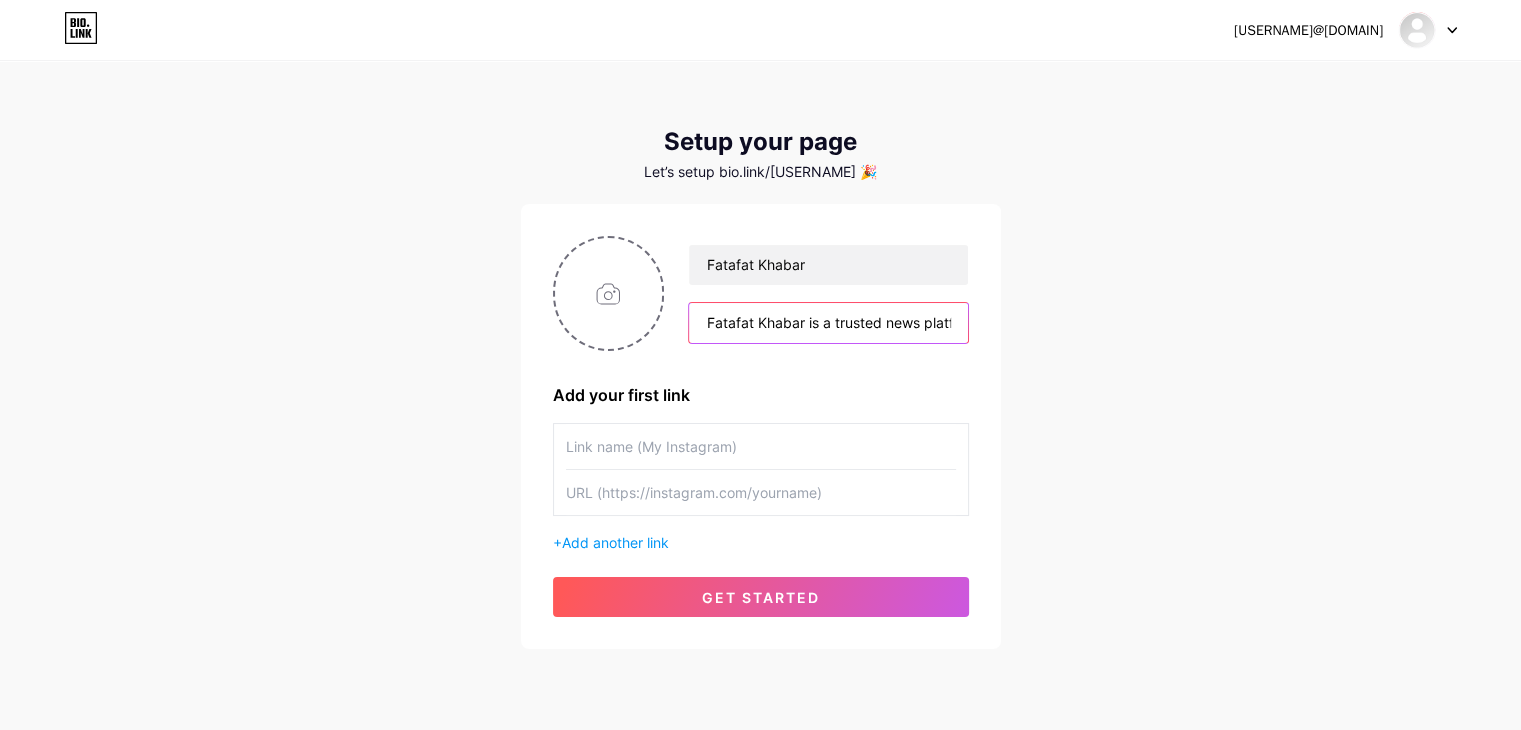 scroll, scrollTop: 0, scrollLeft: 800, axis: horizontal 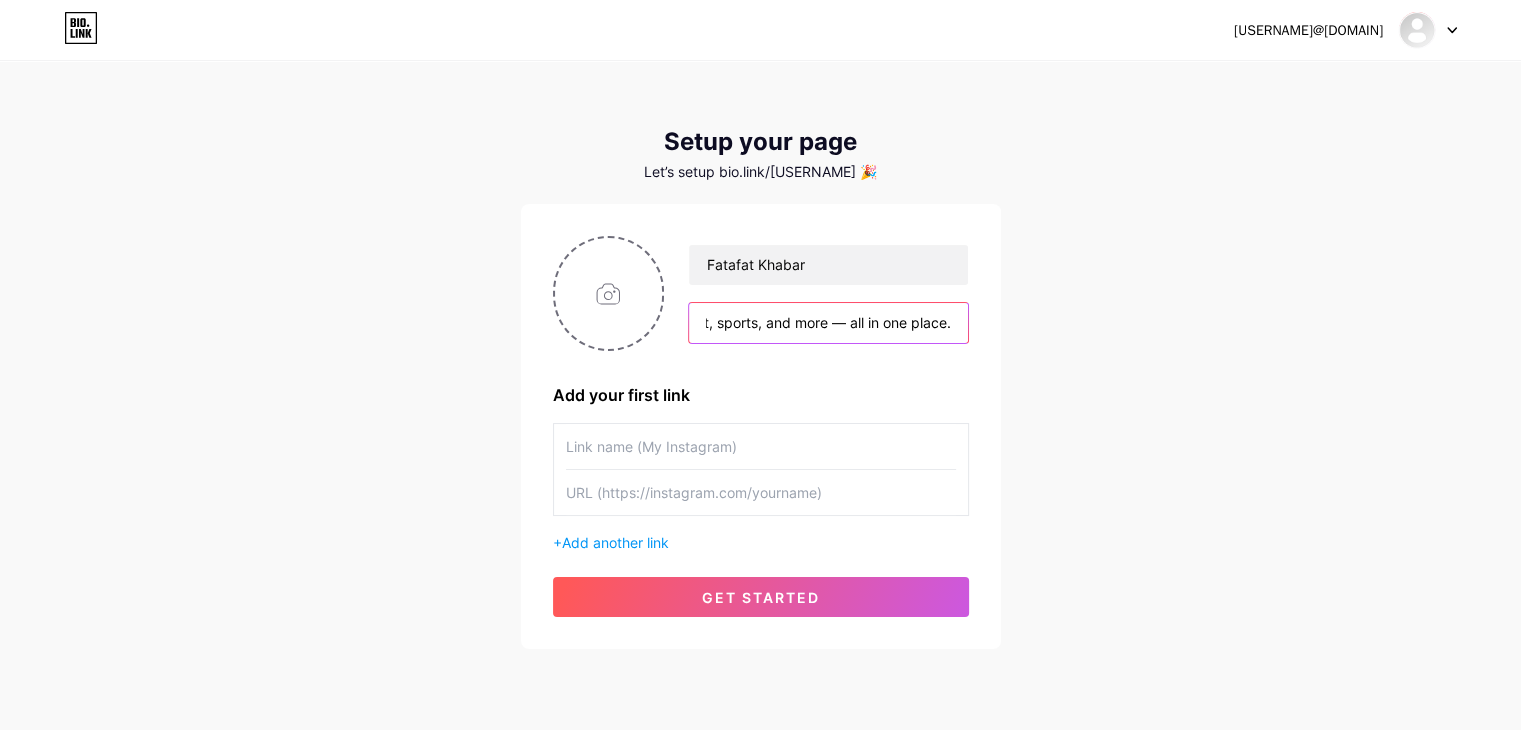 type on "Fatafat Khabar is a trusted news platform where you stay updated with the latest developments in politics, entertainment, sports, and more — all in one place." 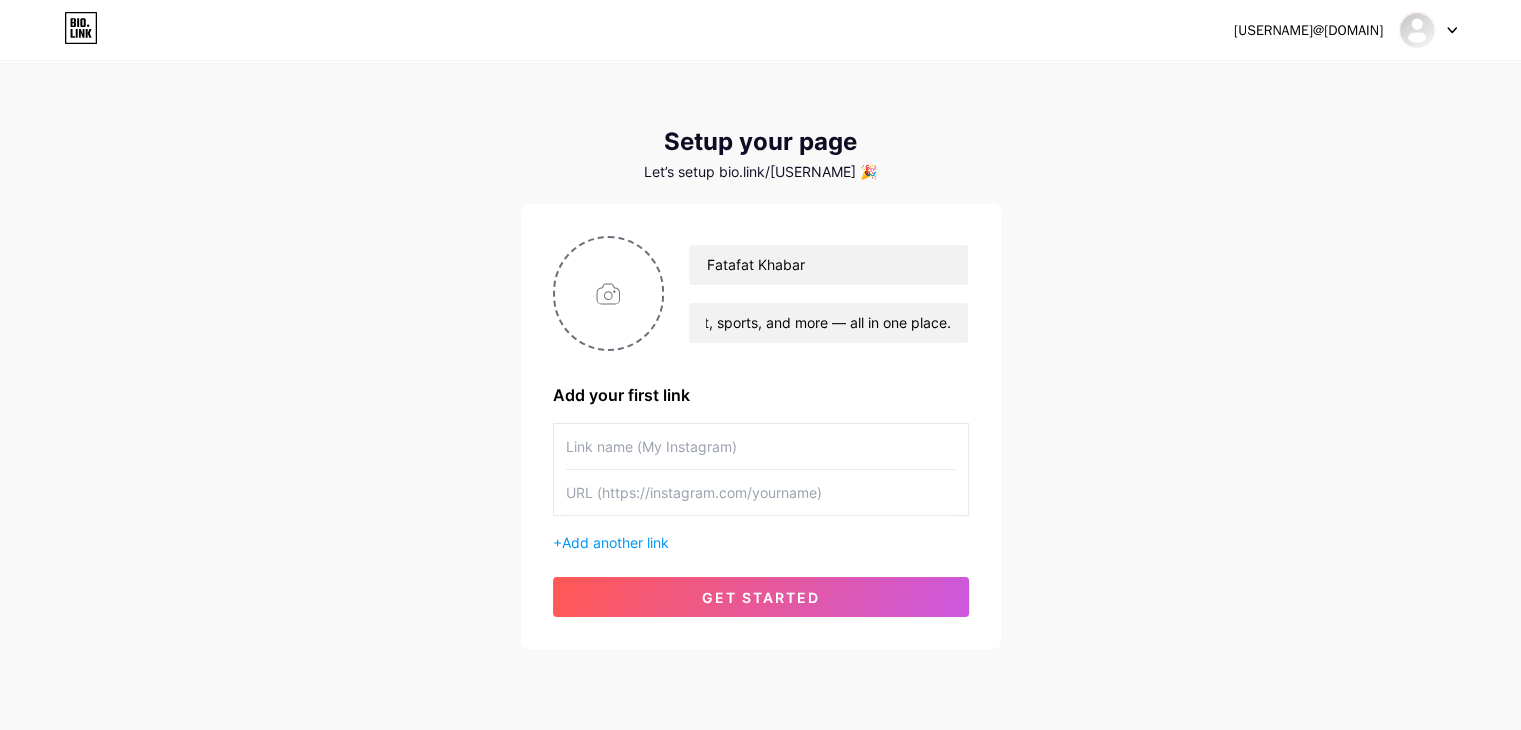 scroll, scrollTop: 0, scrollLeft: 0, axis: both 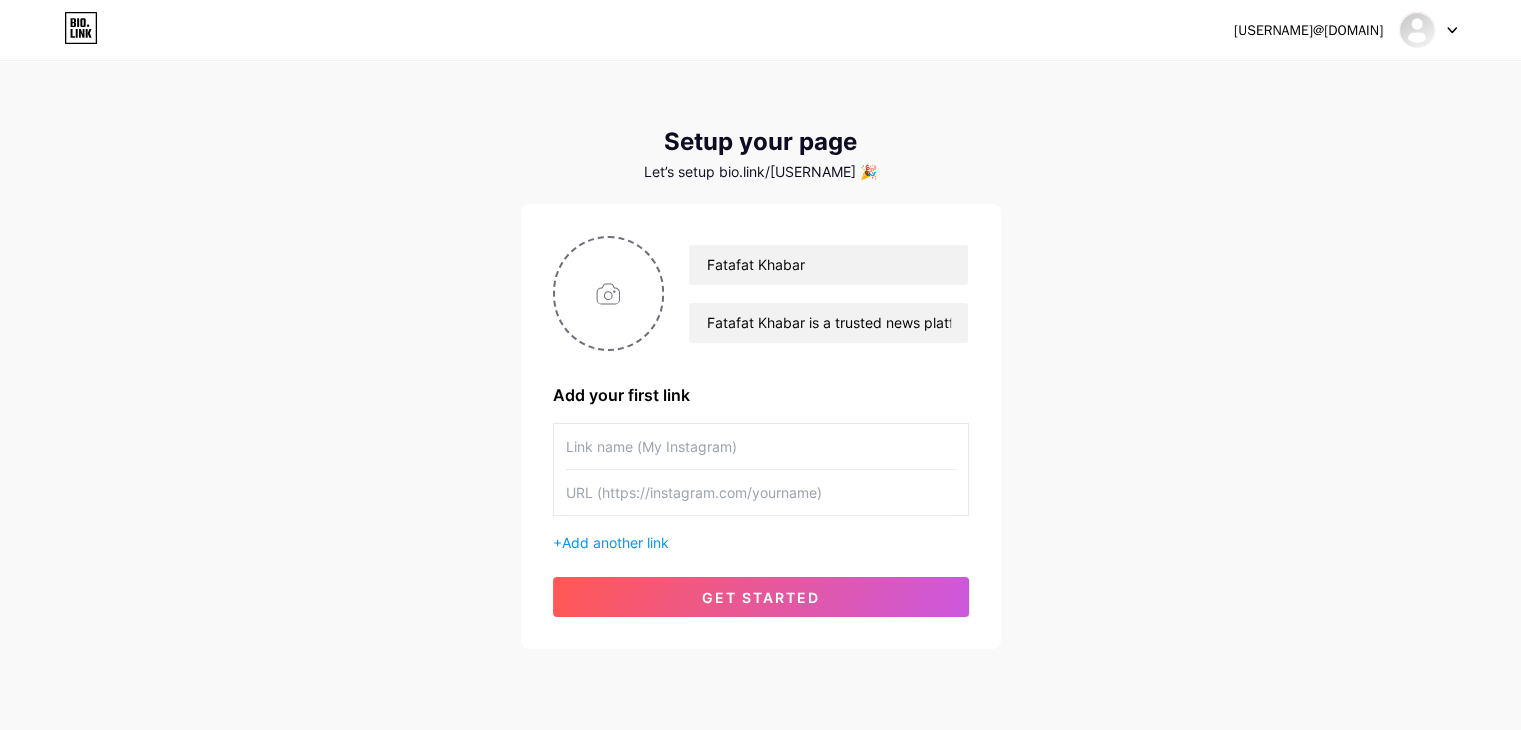 click at bounding box center (761, 446) 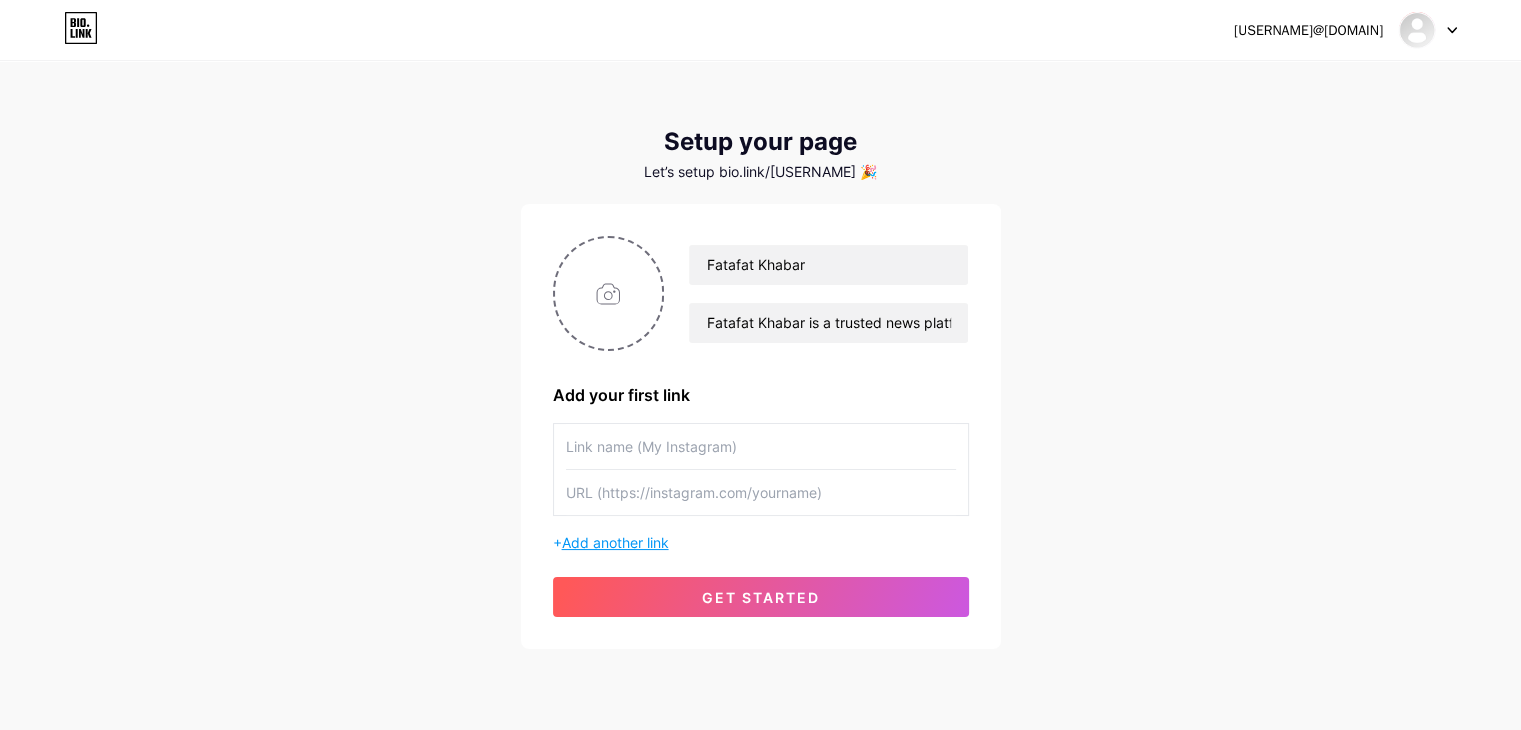 click on "Add another link" at bounding box center [615, 542] 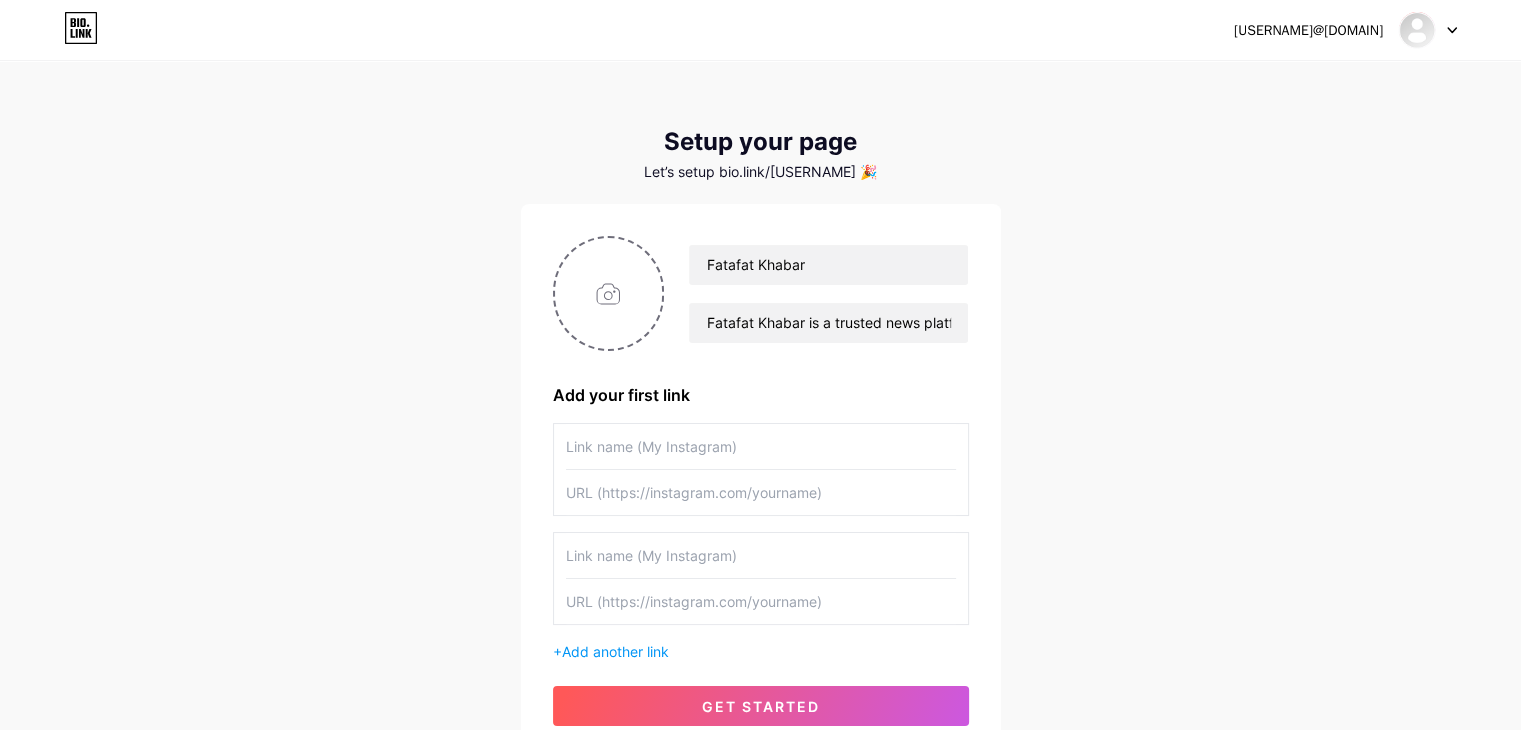 click at bounding box center [761, 446] 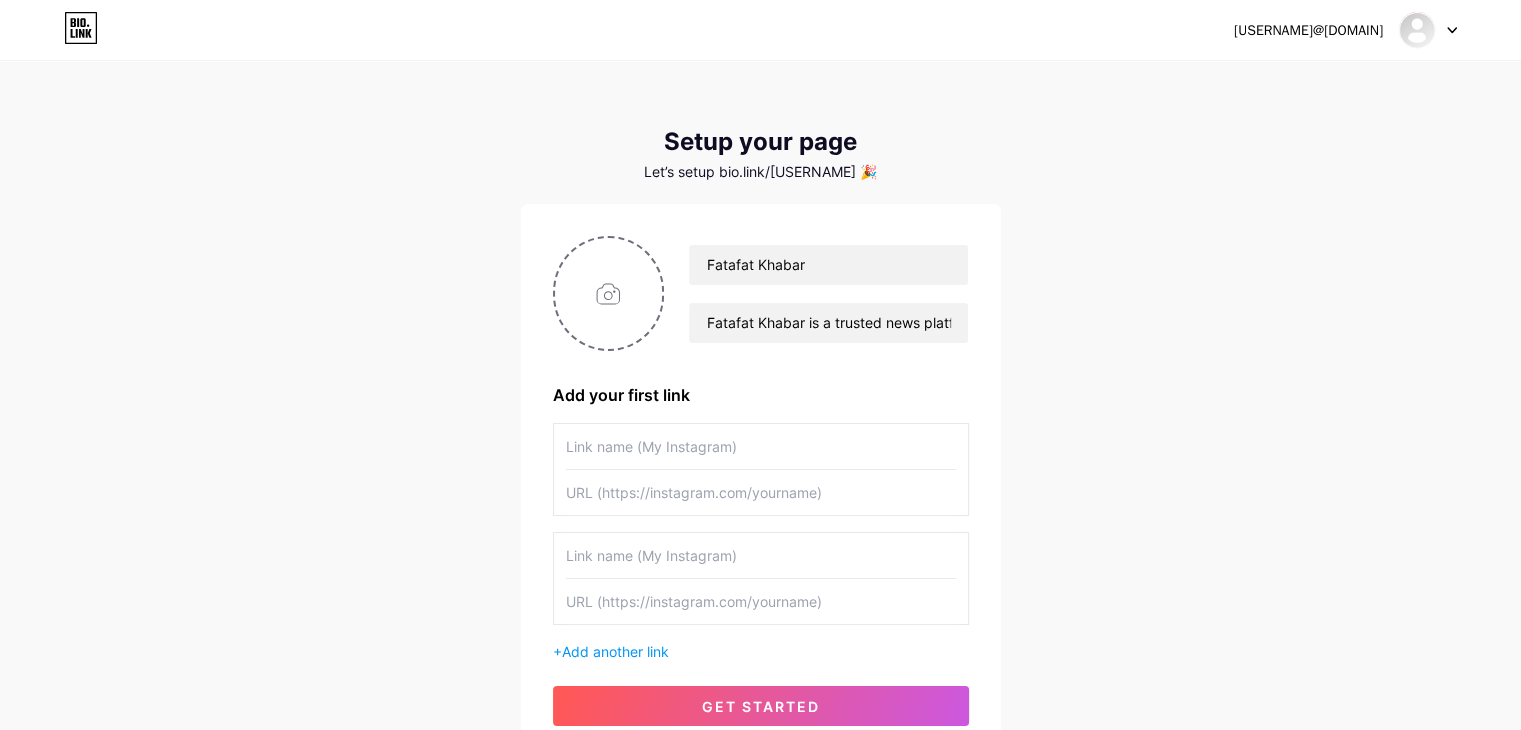 paste on "Fatafat Khabar" 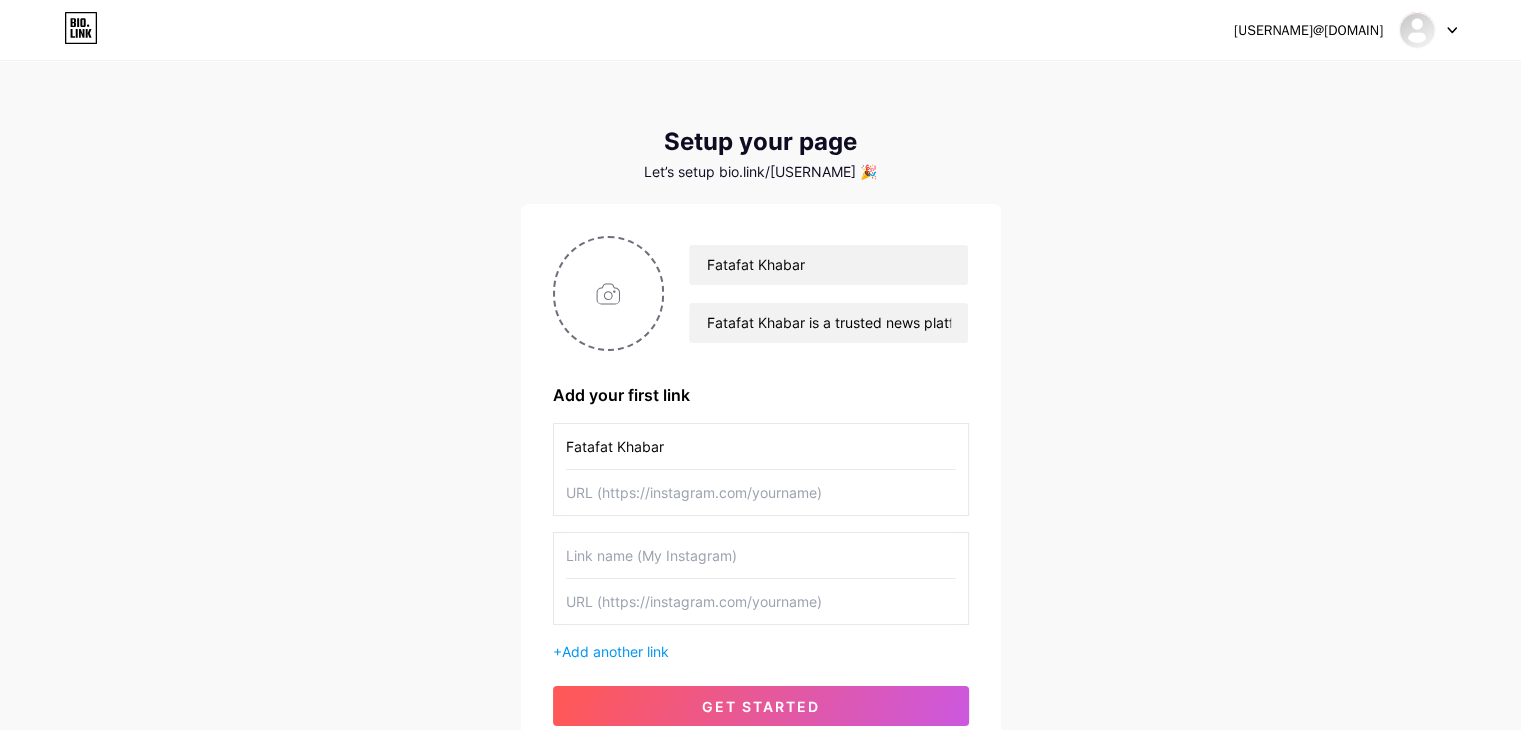 type on "Fatafat Khabar" 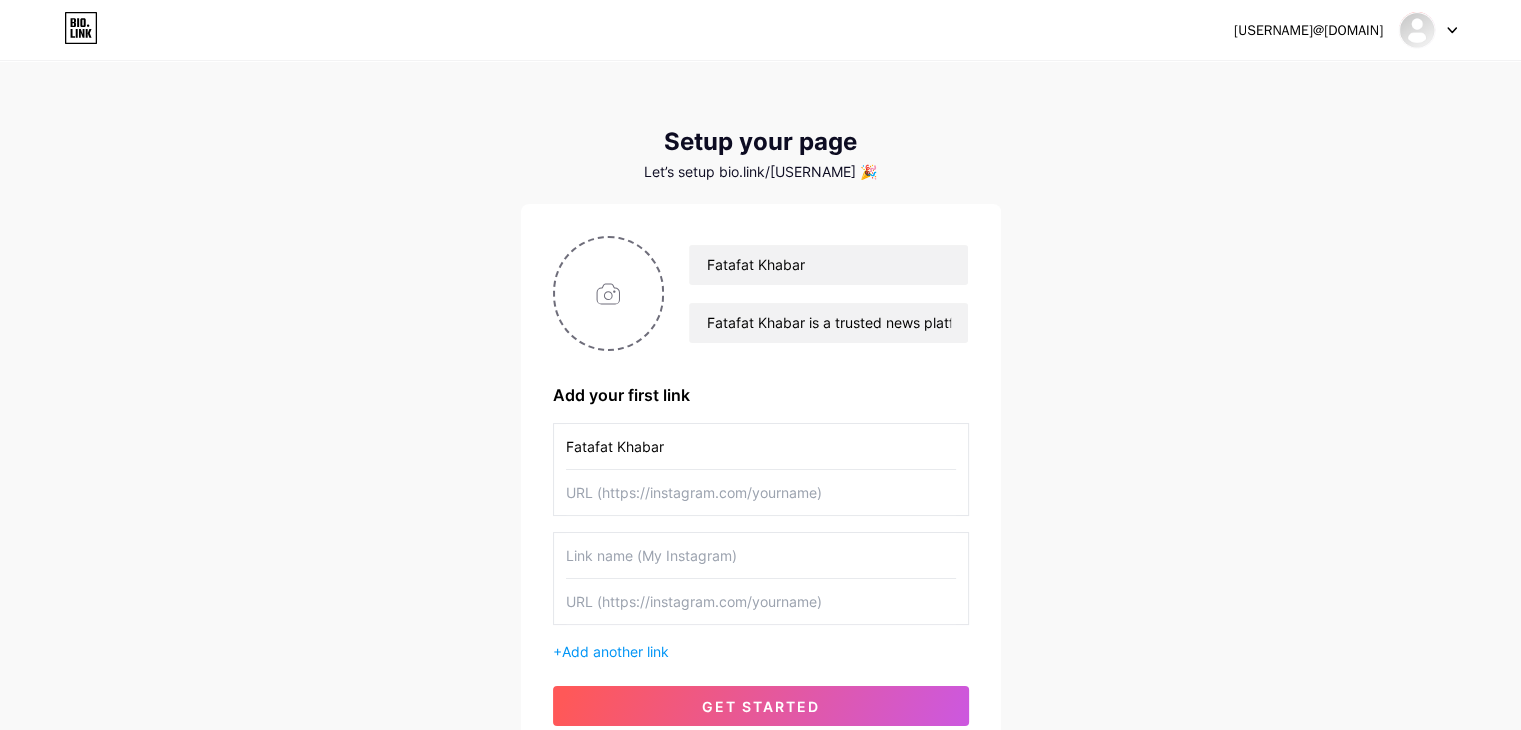 paste on "https://[BRAND].com/" 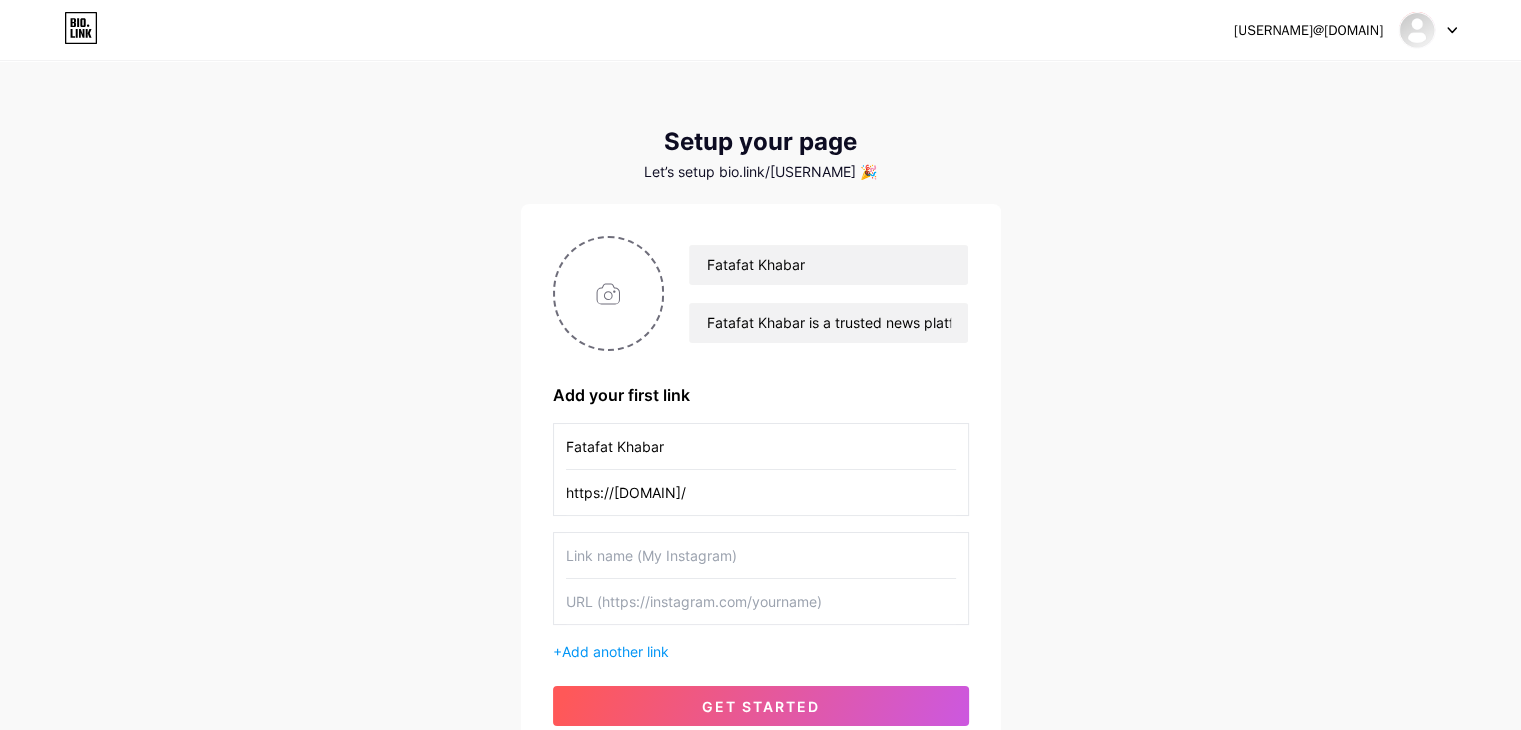 scroll, scrollTop: 171, scrollLeft: 0, axis: vertical 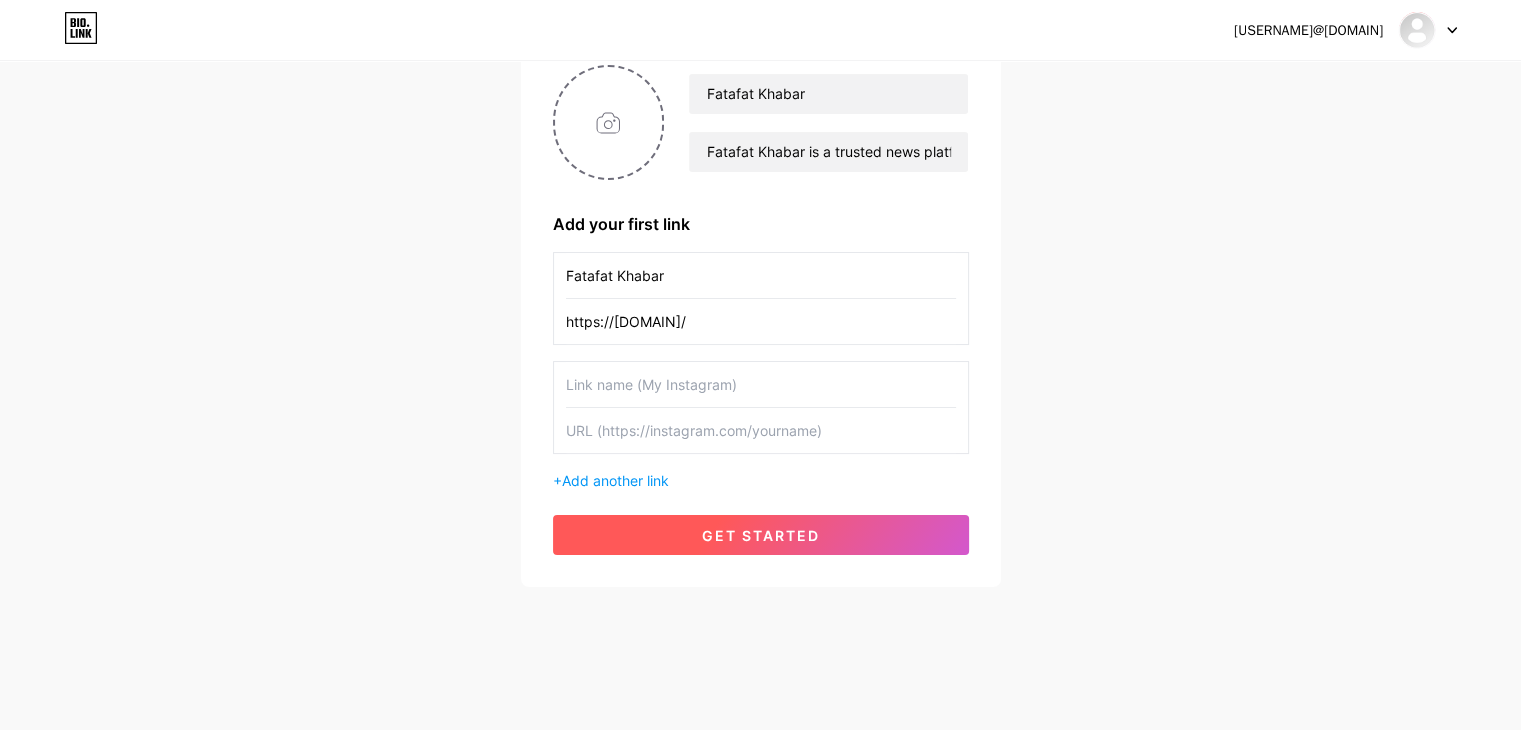 type on "https://[BRAND].com/" 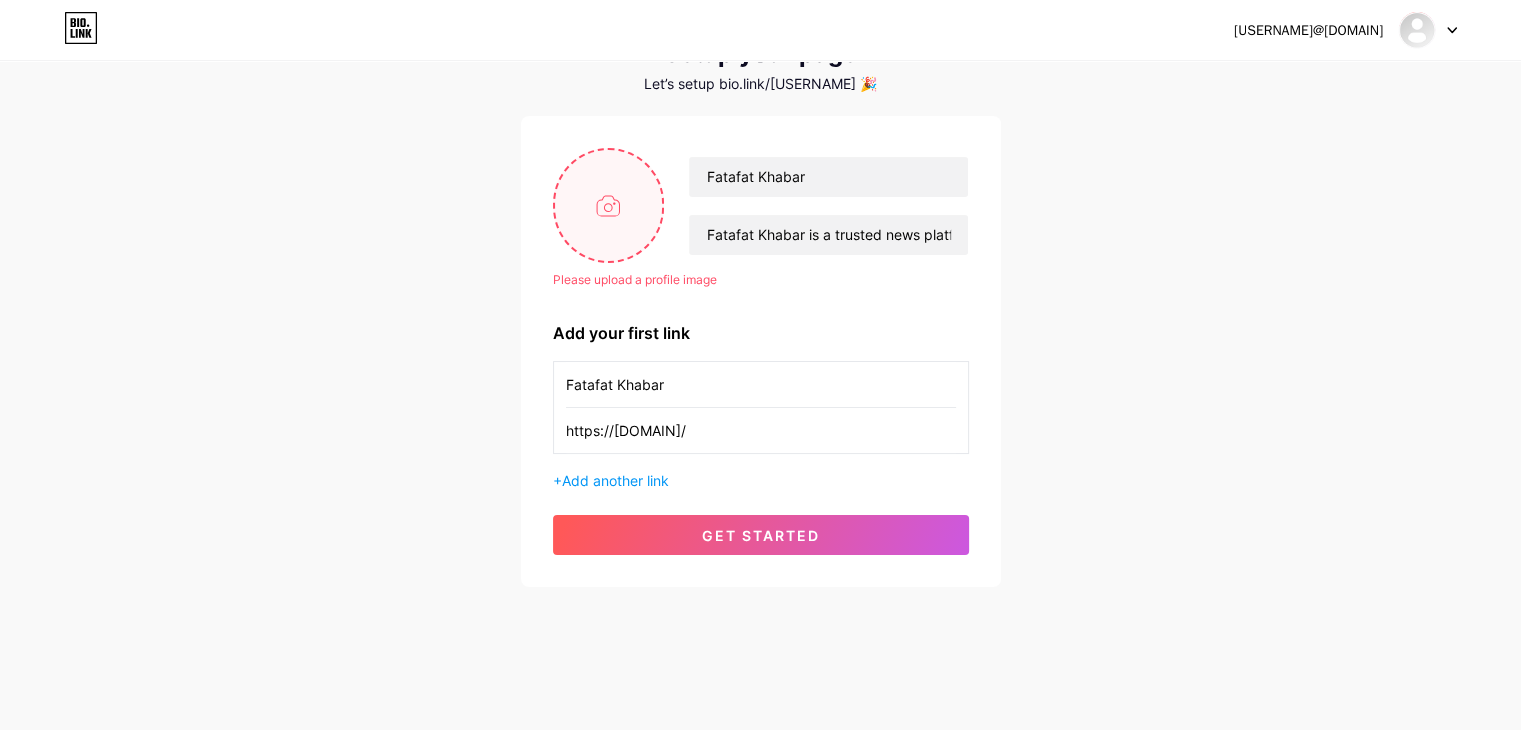 click at bounding box center (609, 205) 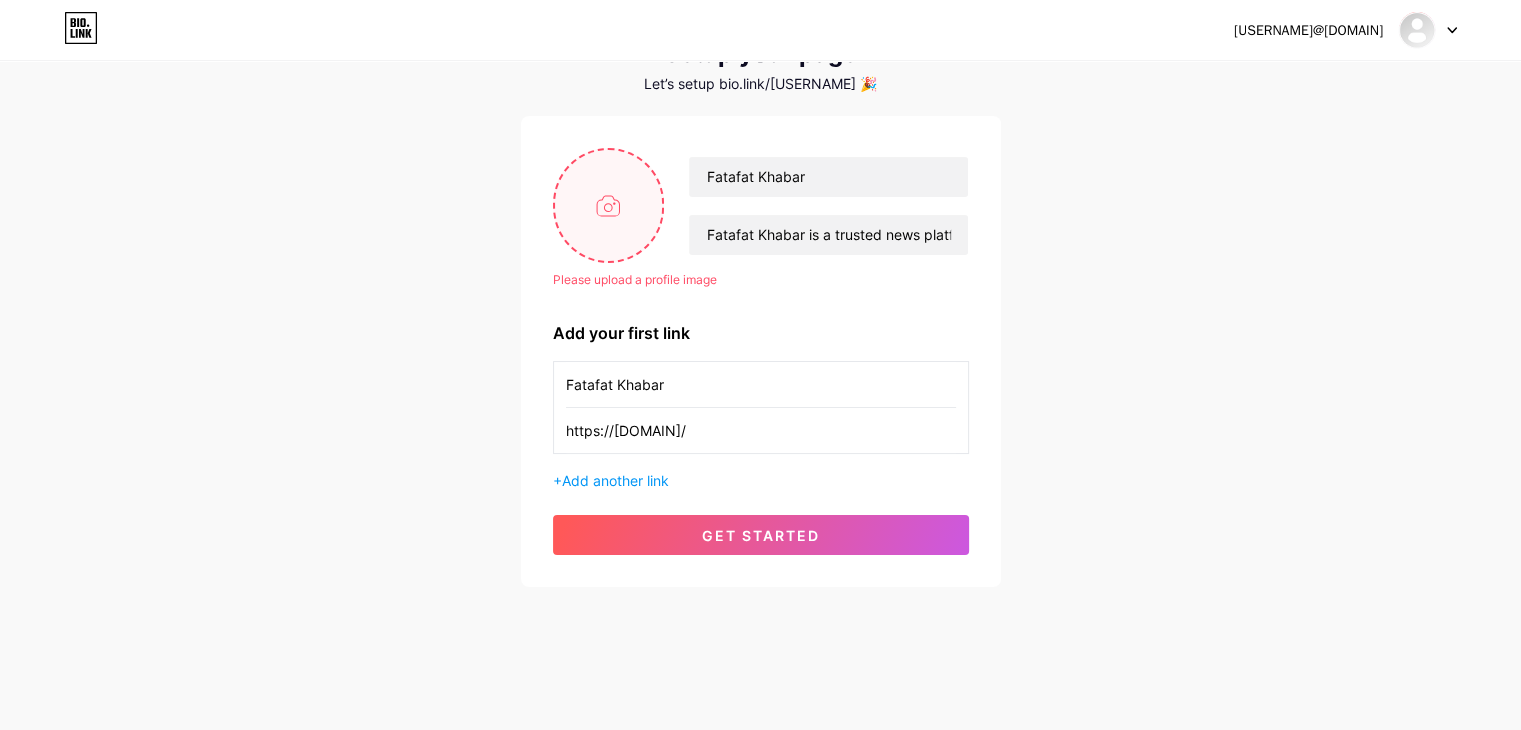 type on "C:\fakepath\Untitled design.jpg" 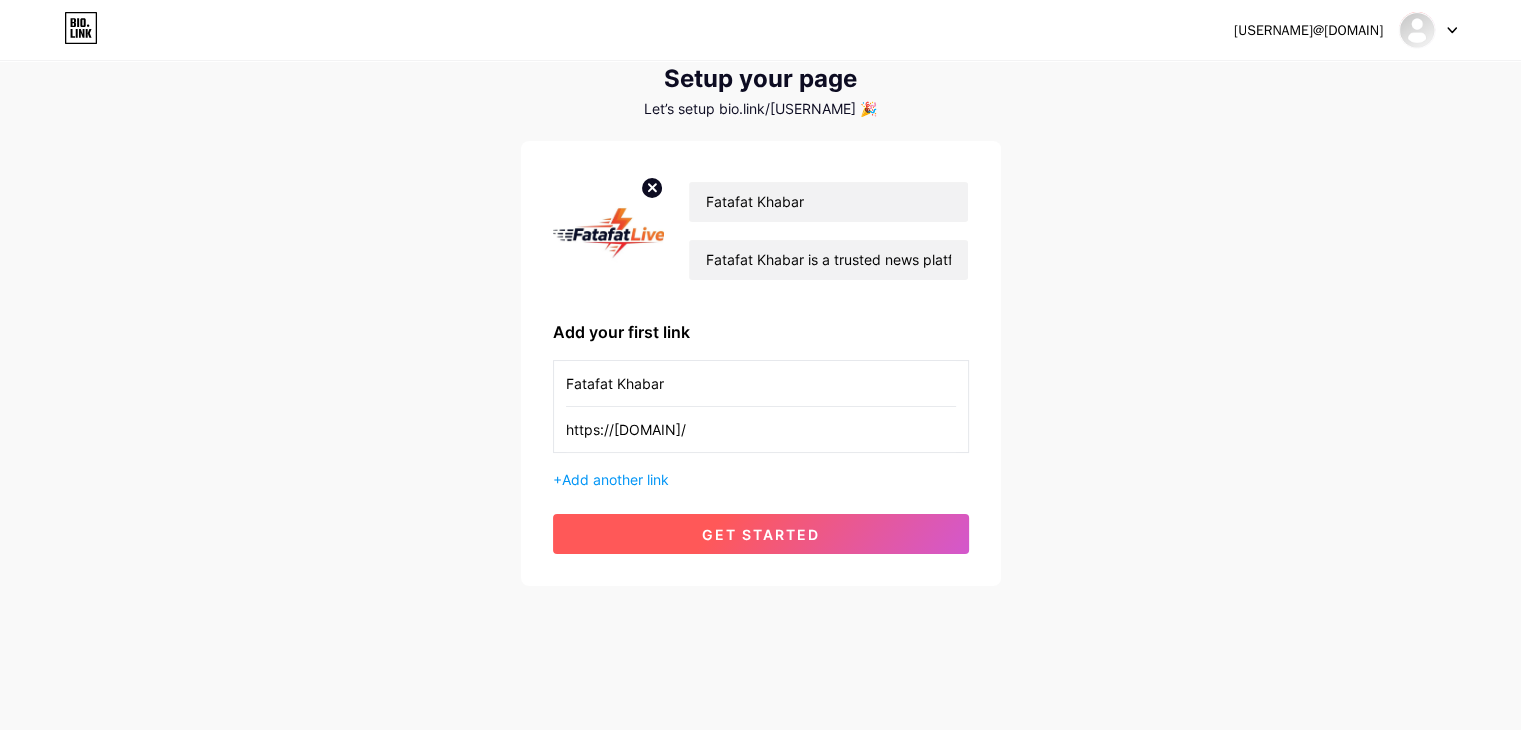 scroll, scrollTop: 63, scrollLeft: 0, axis: vertical 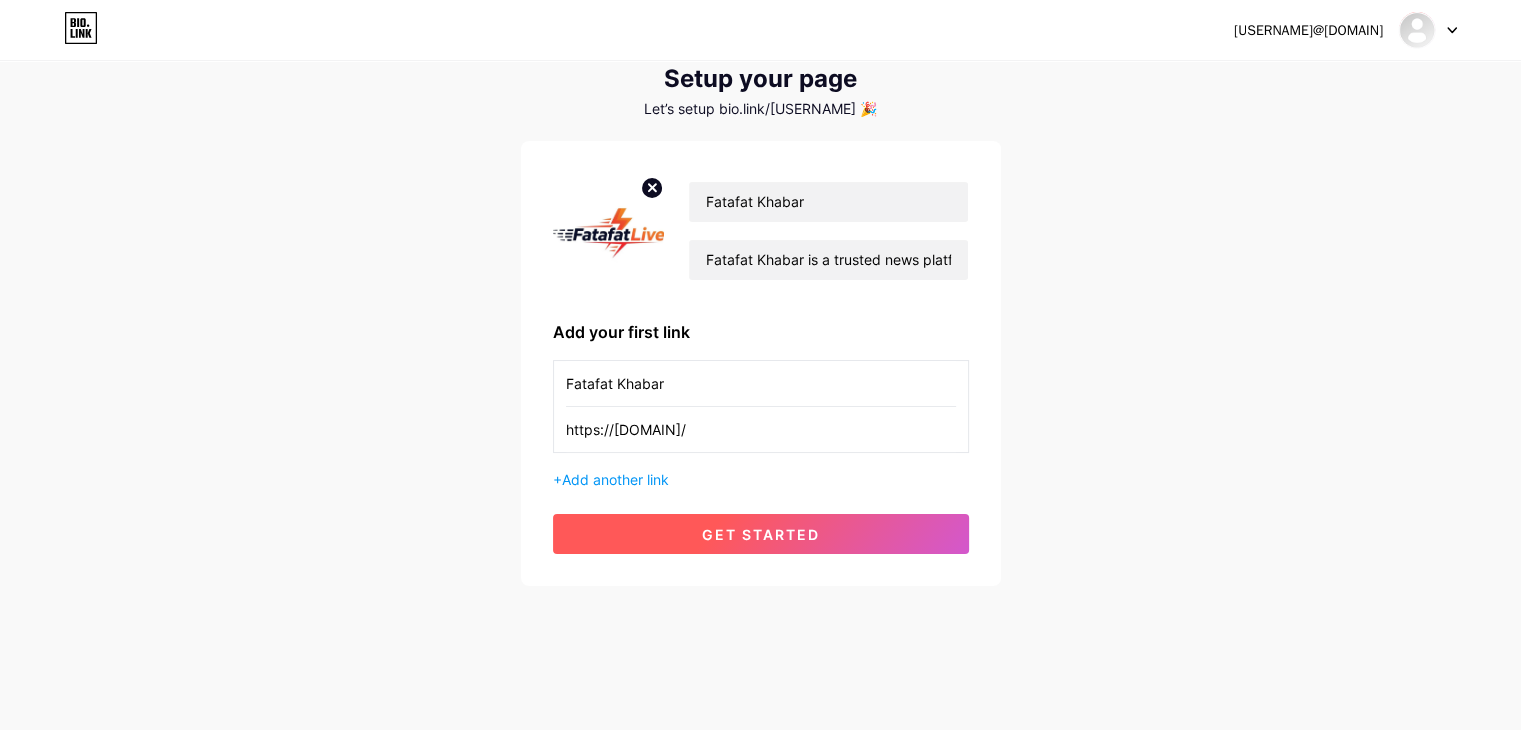click on "get started" at bounding box center [761, 534] 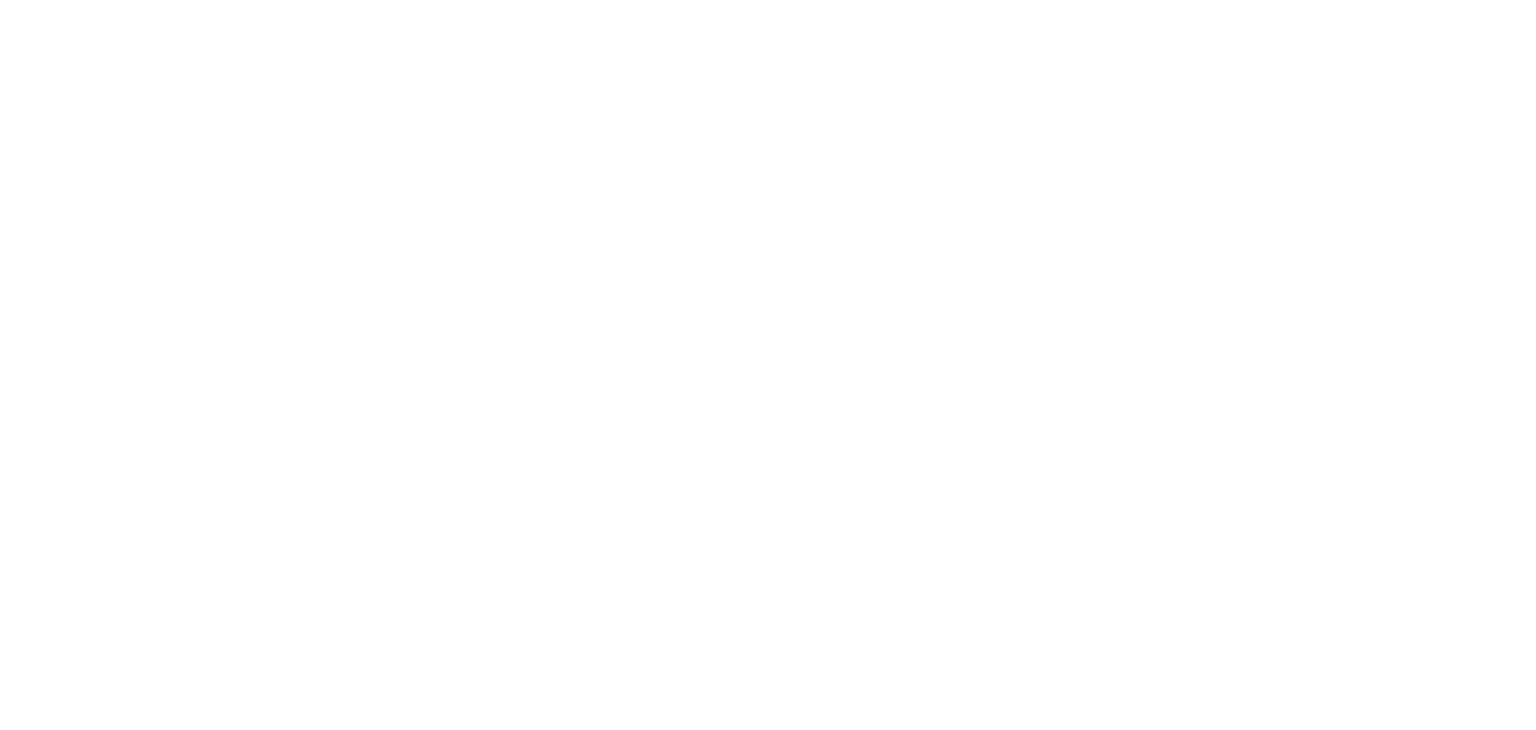 scroll, scrollTop: 0, scrollLeft: 0, axis: both 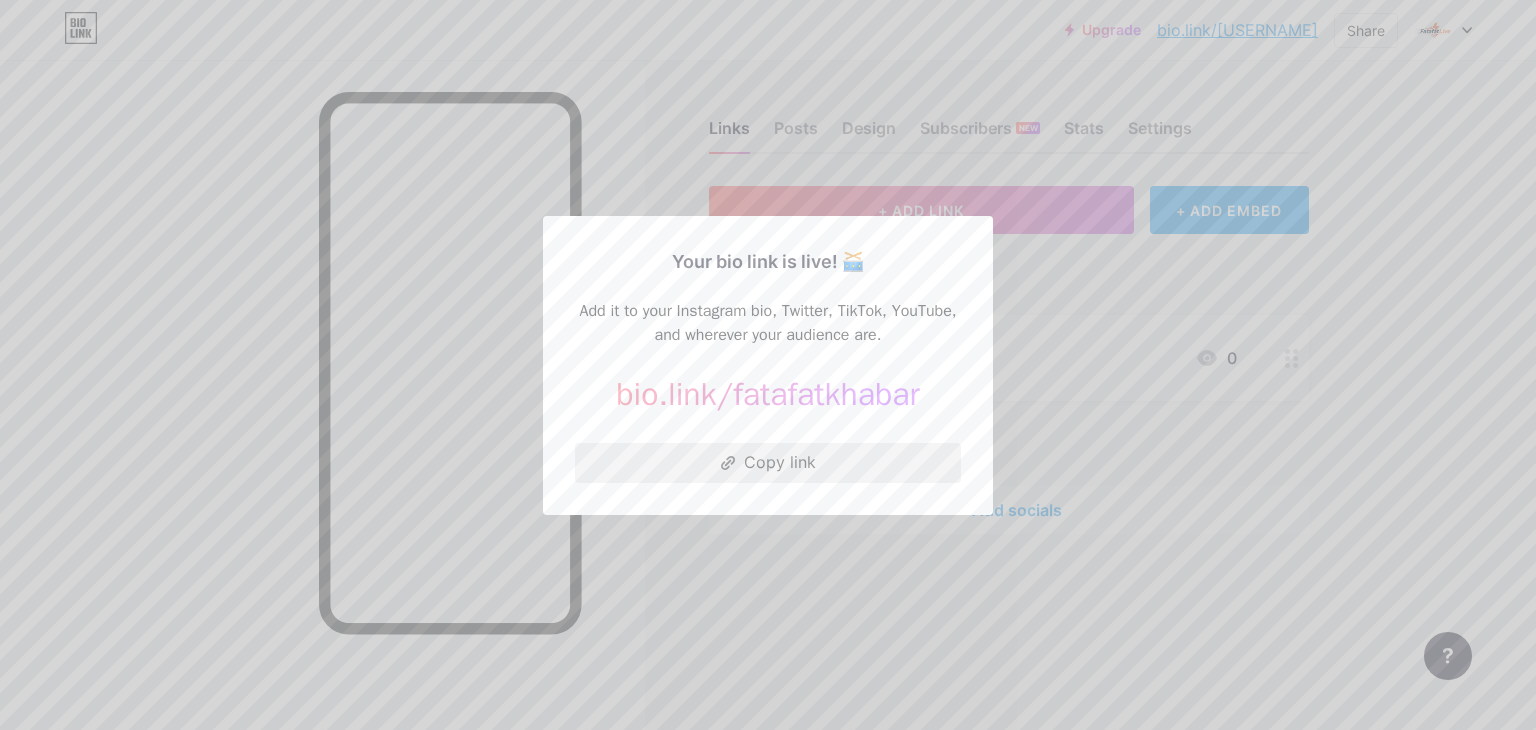 click on "Copy link" at bounding box center (768, 463) 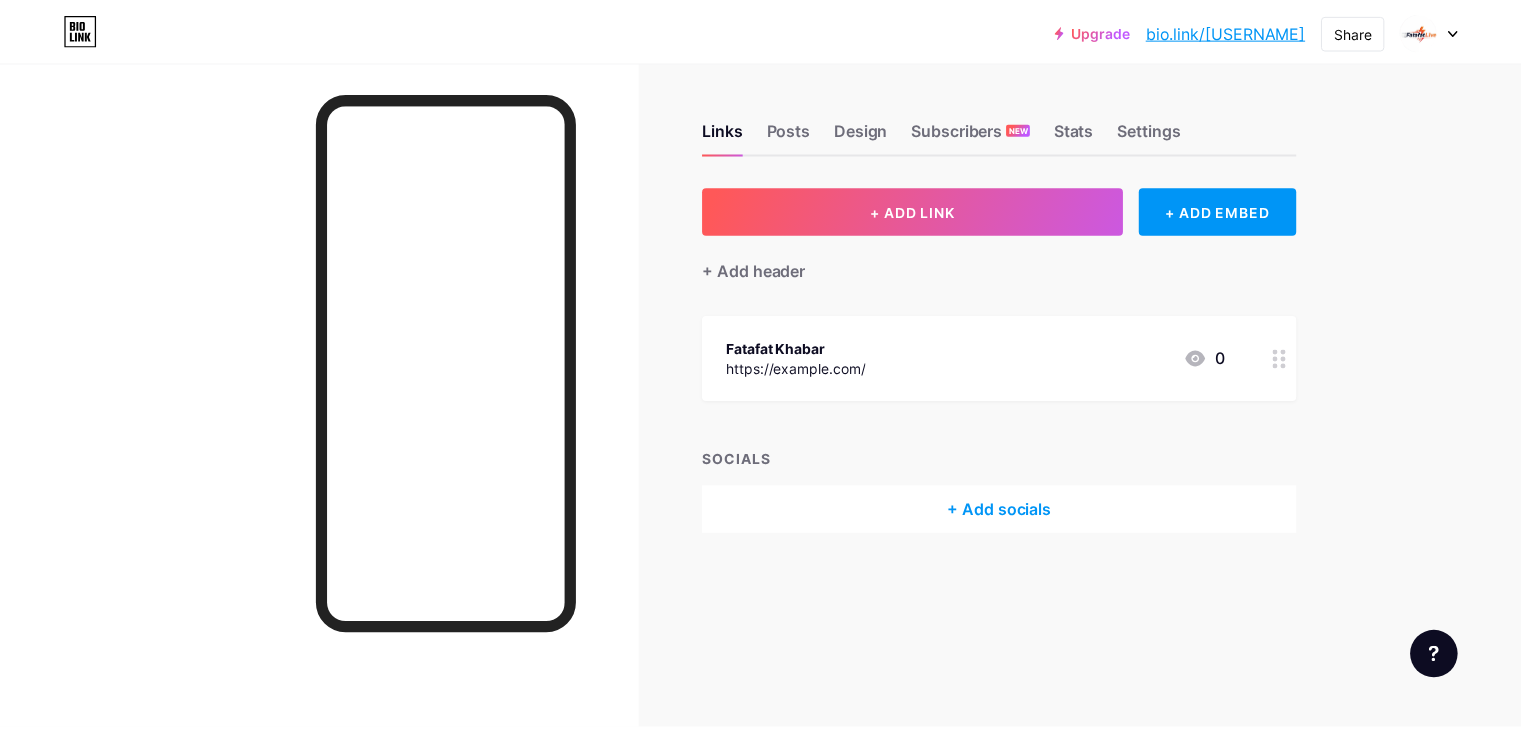 scroll, scrollTop: 0, scrollLeft: 0, axis: both 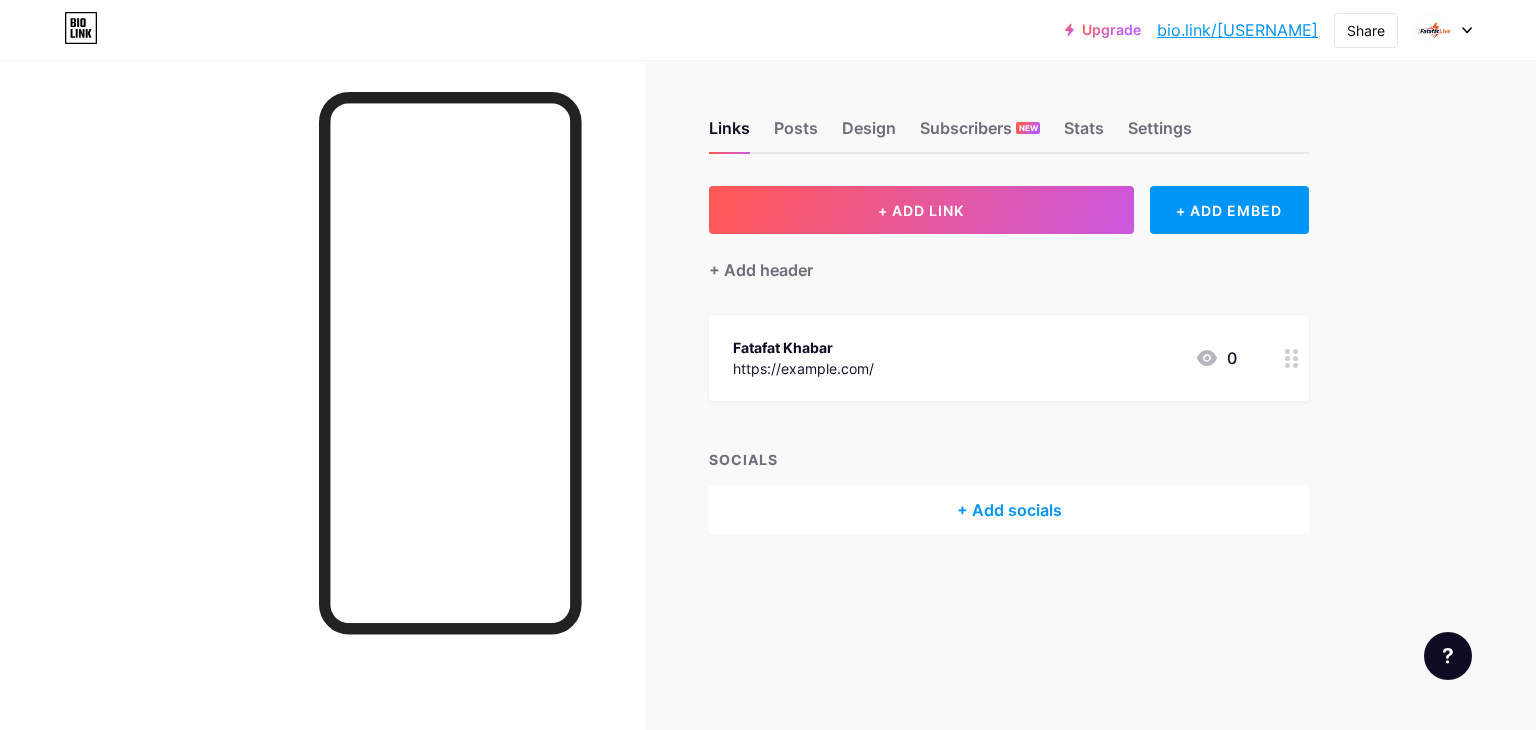 click at bounding box center (1287, 358) 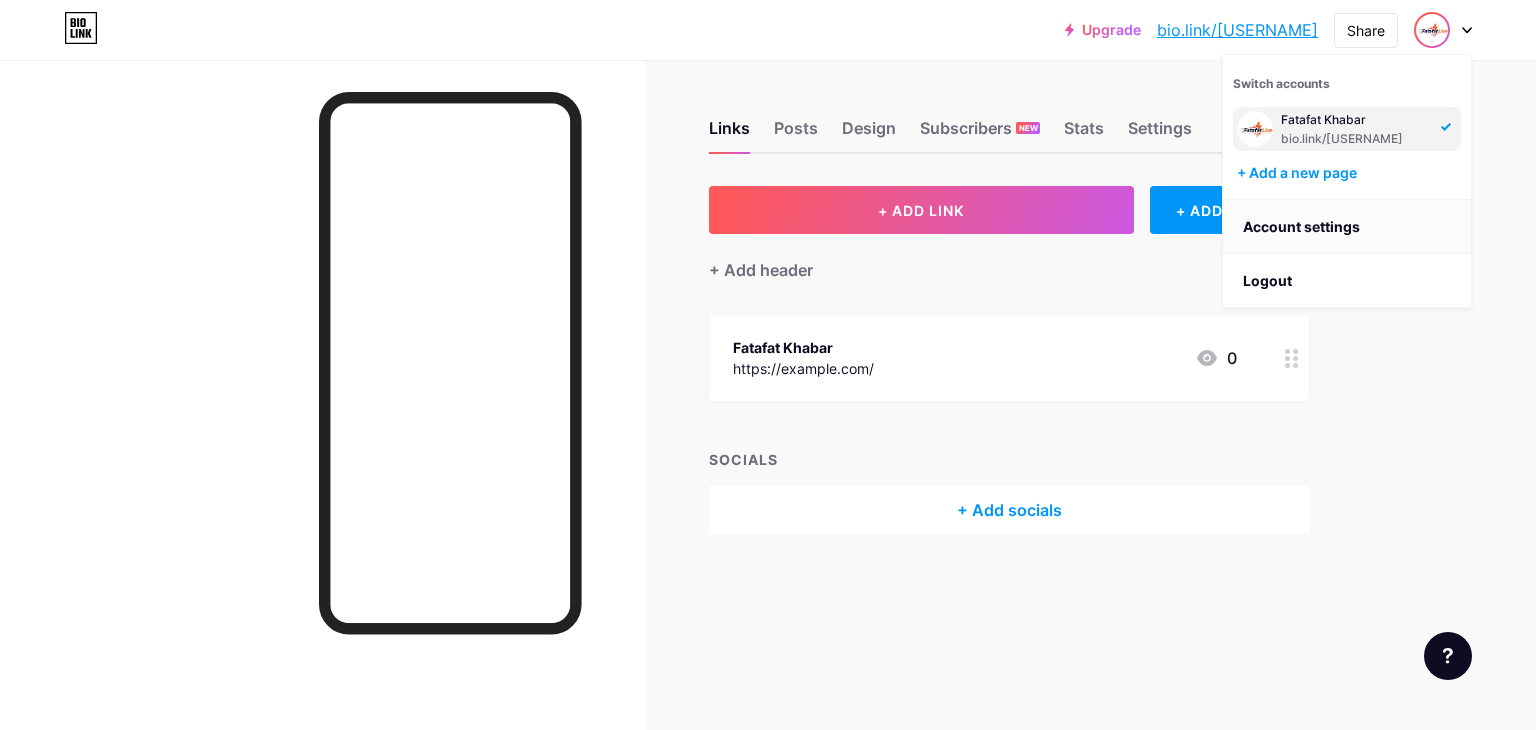 click on "Account settings" at bounding box center [1347, 227] 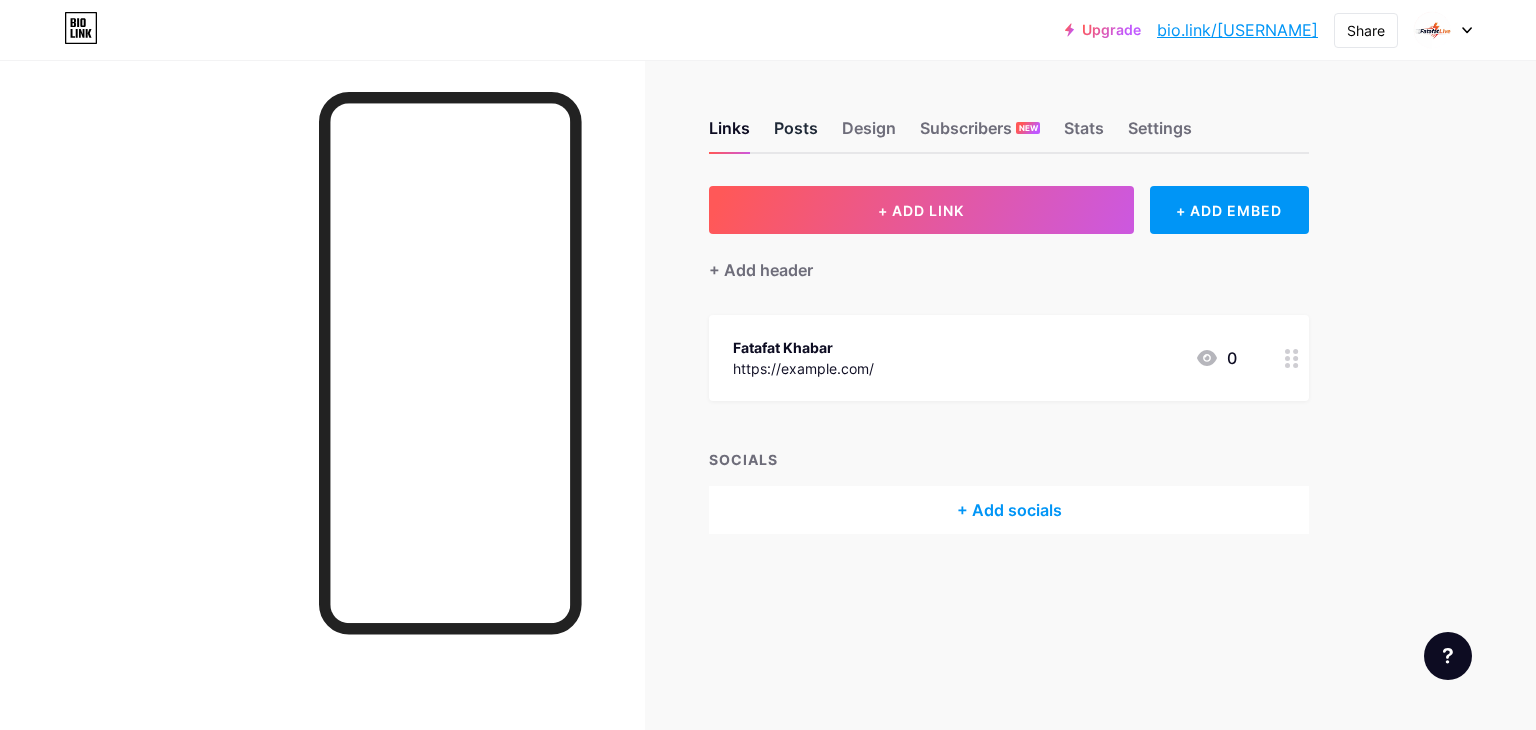 click on "Posts" at bounding box center (796, 134) 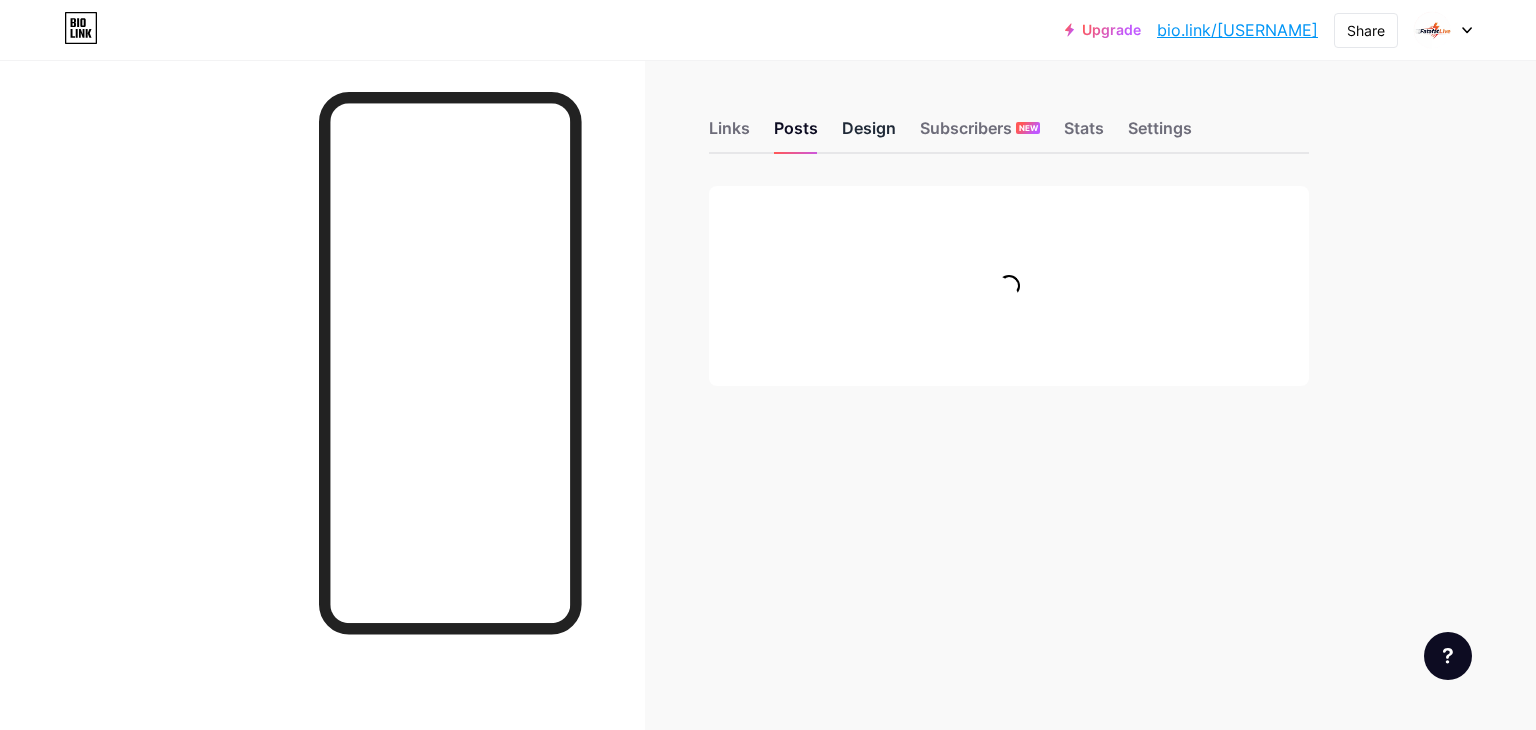 click on "Design" at bounding box center (869, 134) 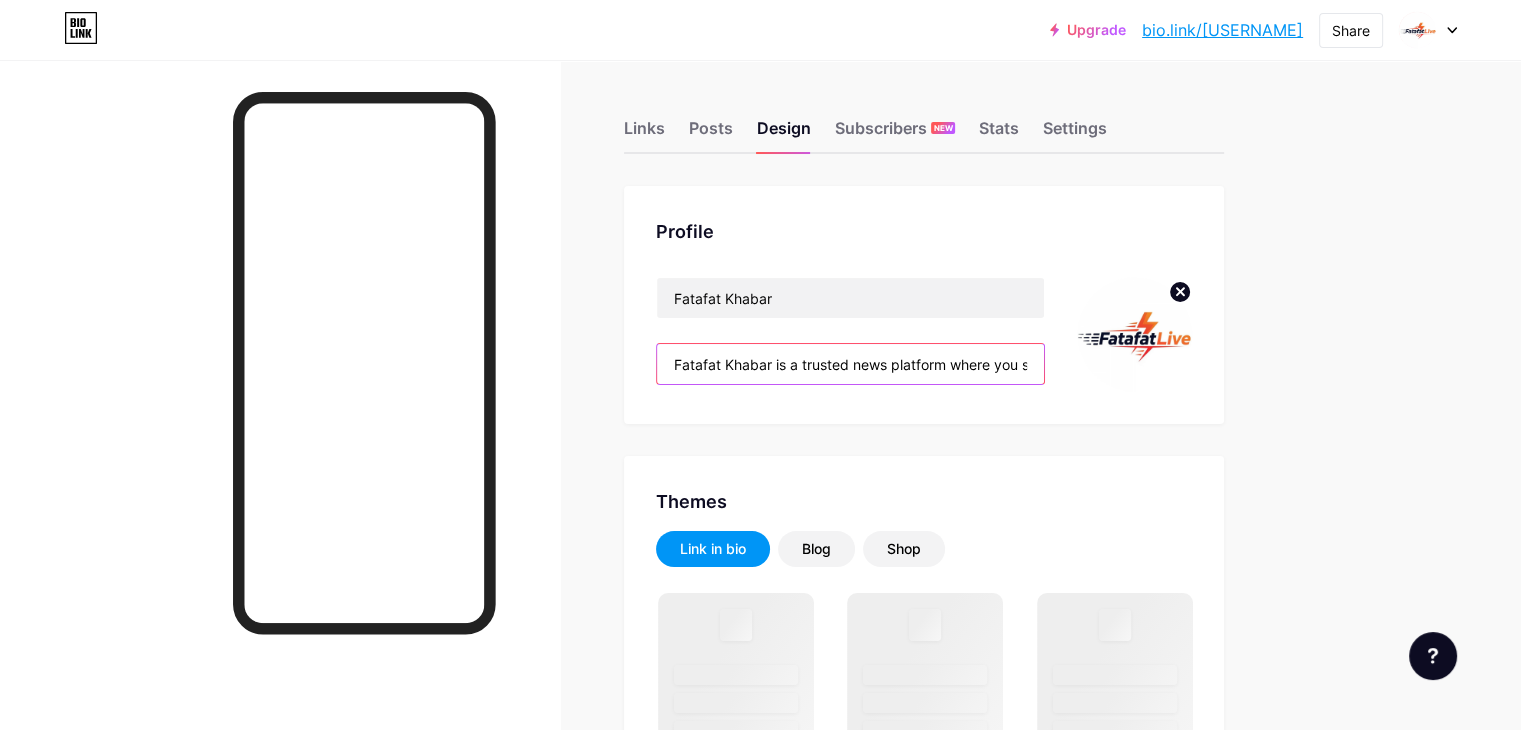 click on "Fatafat Khabar is a trusted news platform where you stay updated with the latest developments in politics, entertainment, sports, and more — all in one place." at bounding box center (850, 364) 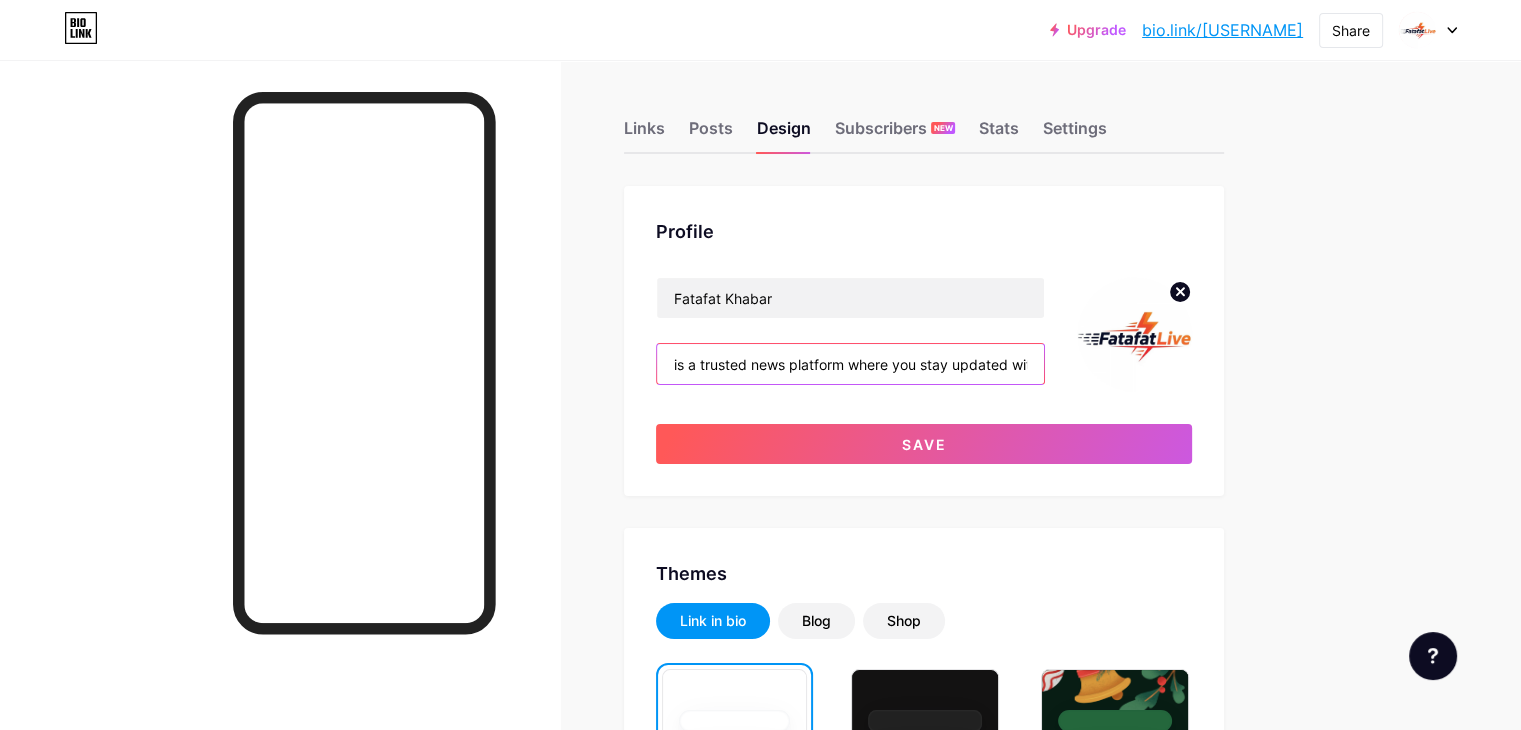 paste on "https://[BRAND].com/" 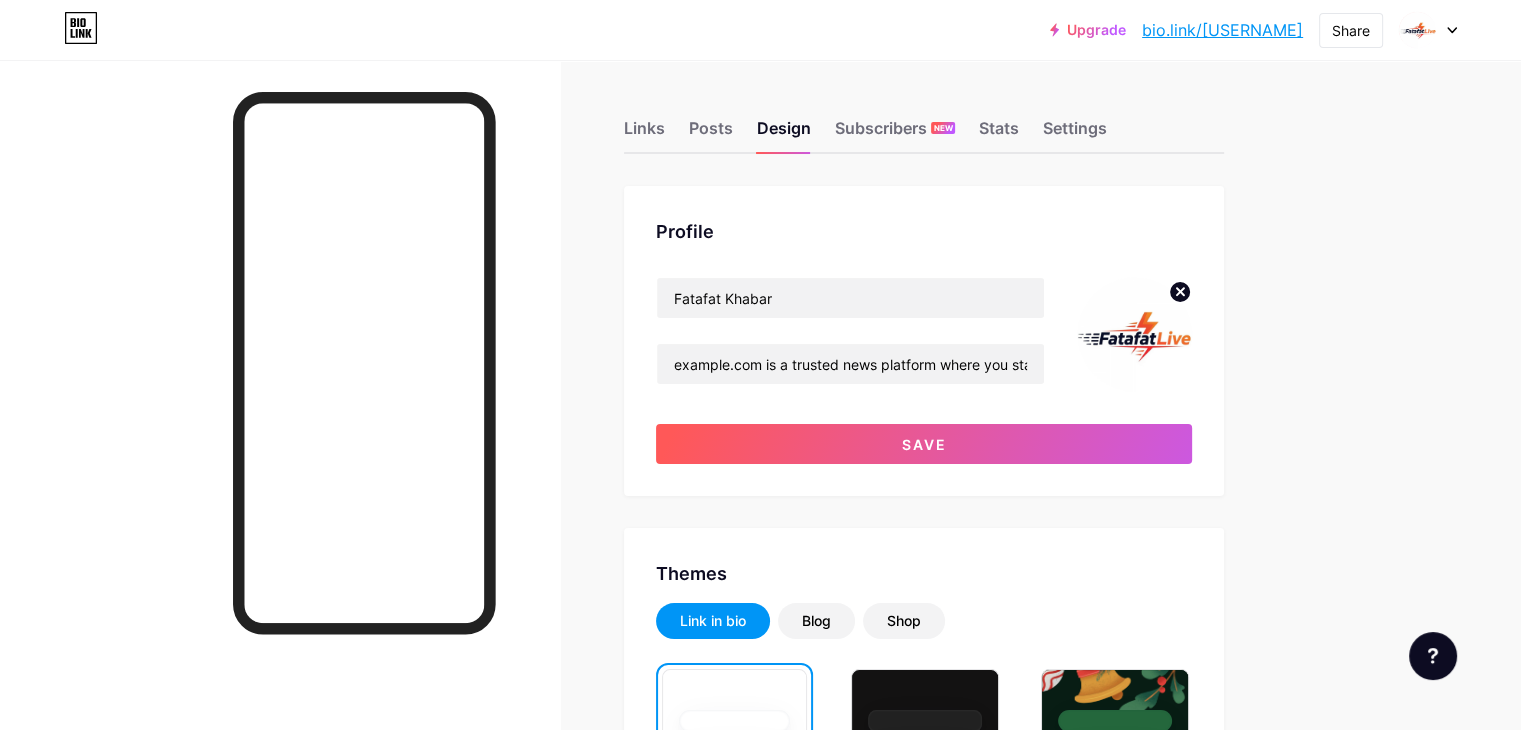click on "Profile   Fatafat Khabar     fatafatlive.com  is a trusted news platform where you stay updated with the latest developments in politics, entertainment, sports, and more — all in one place.                   Save" at bounding box center [924, 341] 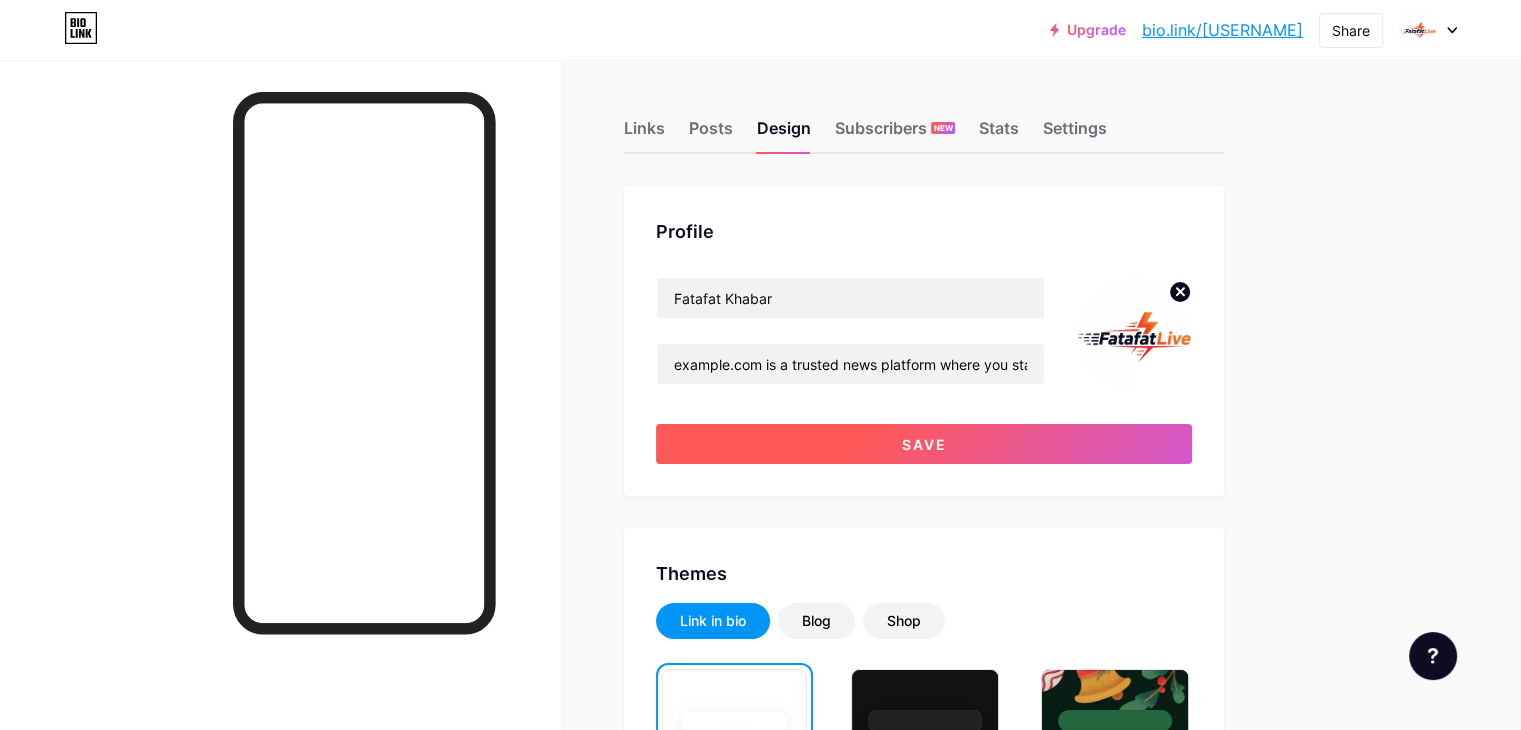click on "Save" at bounding box center (924, 444) 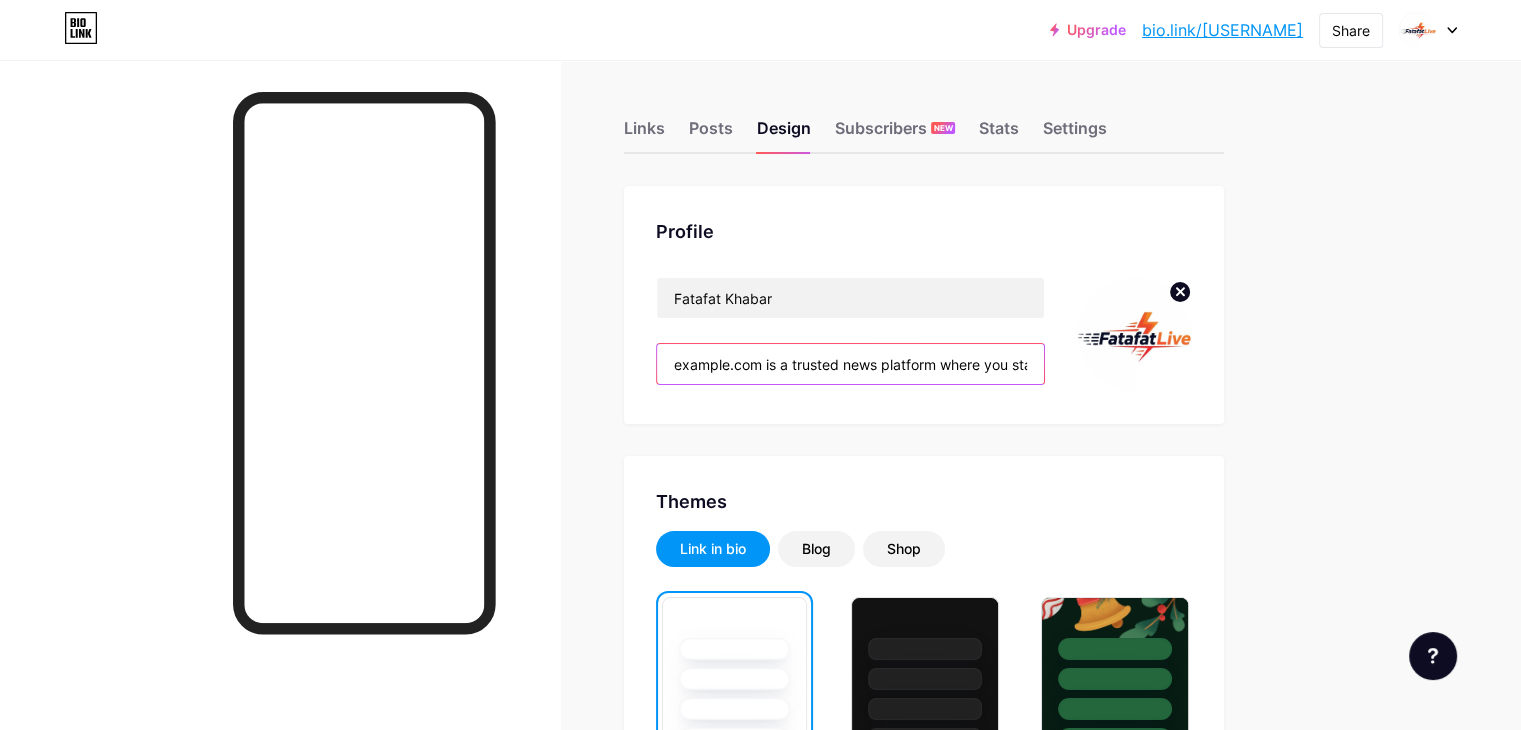 click on "fatafatlive.com  is a trusted news platform where you stay updated with the latest developments in politics, entertainment, sports, and more — all in one place." at bounding box center [850, 364] 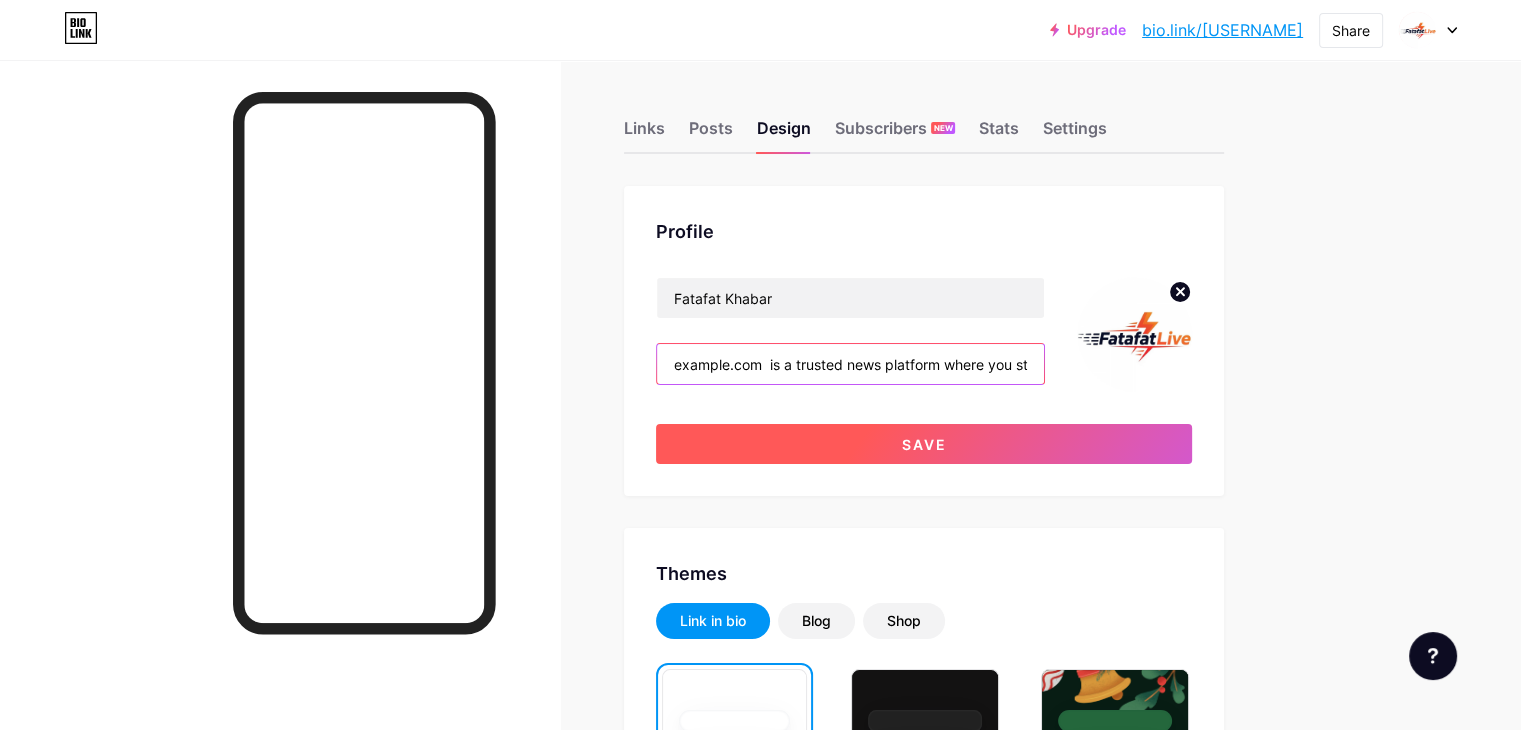 type on "Fatafatlive.com  is a trusted news platform where you stay updated with the latest developments in politics, entertainment, sports, and more — all in one place." 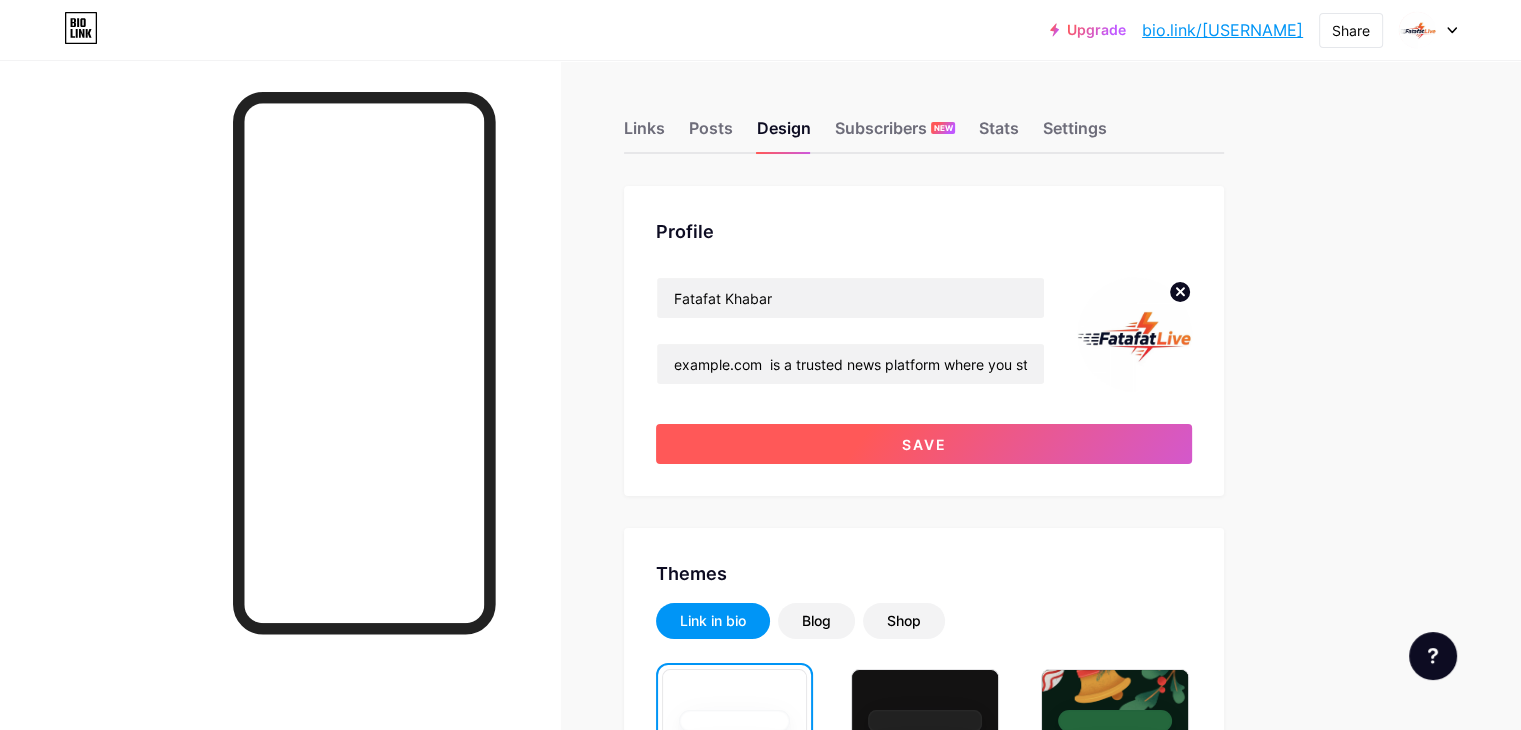 click on "Save" at bounding box center [924, 444] 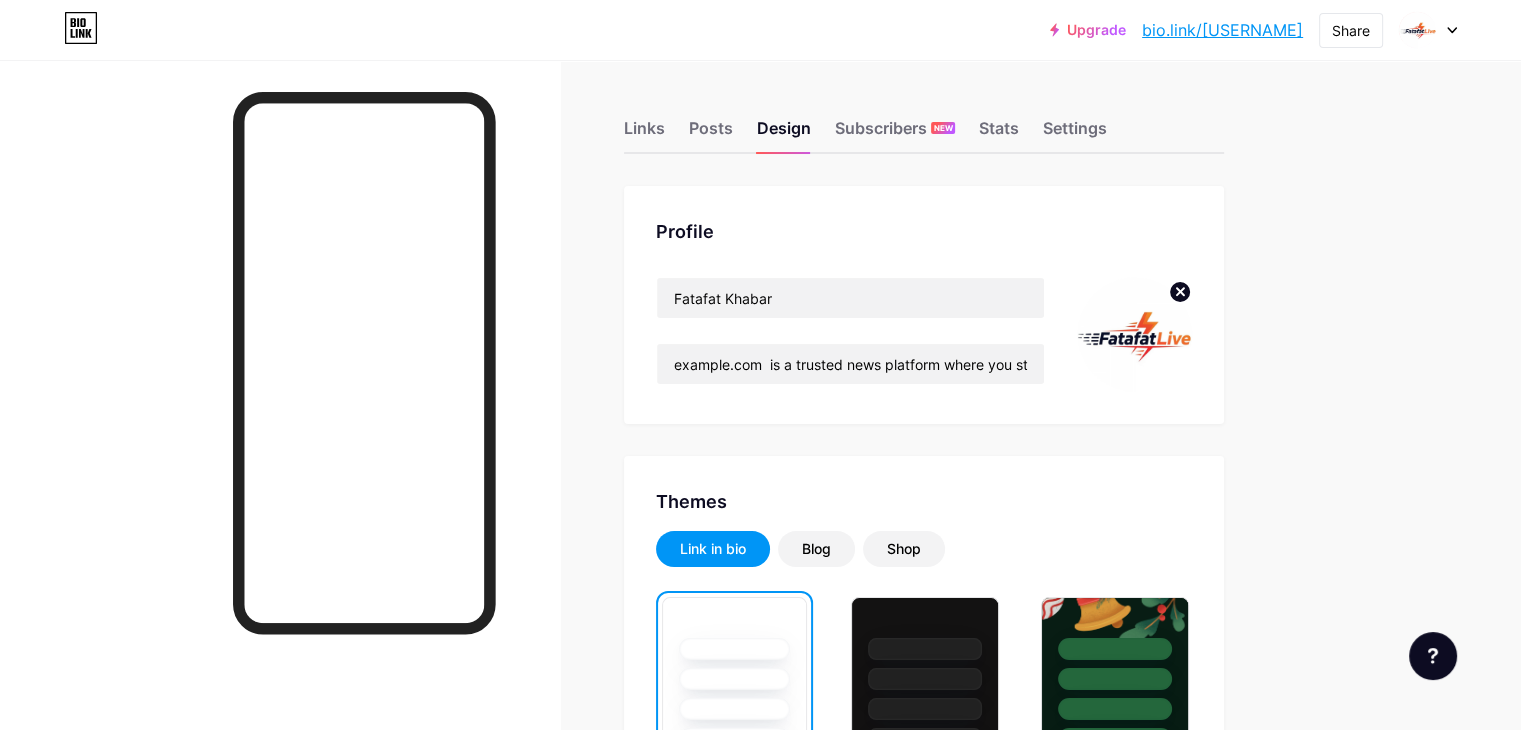click on "bio.link/fatafatkhabar" at bounding box center (1222, 30) 